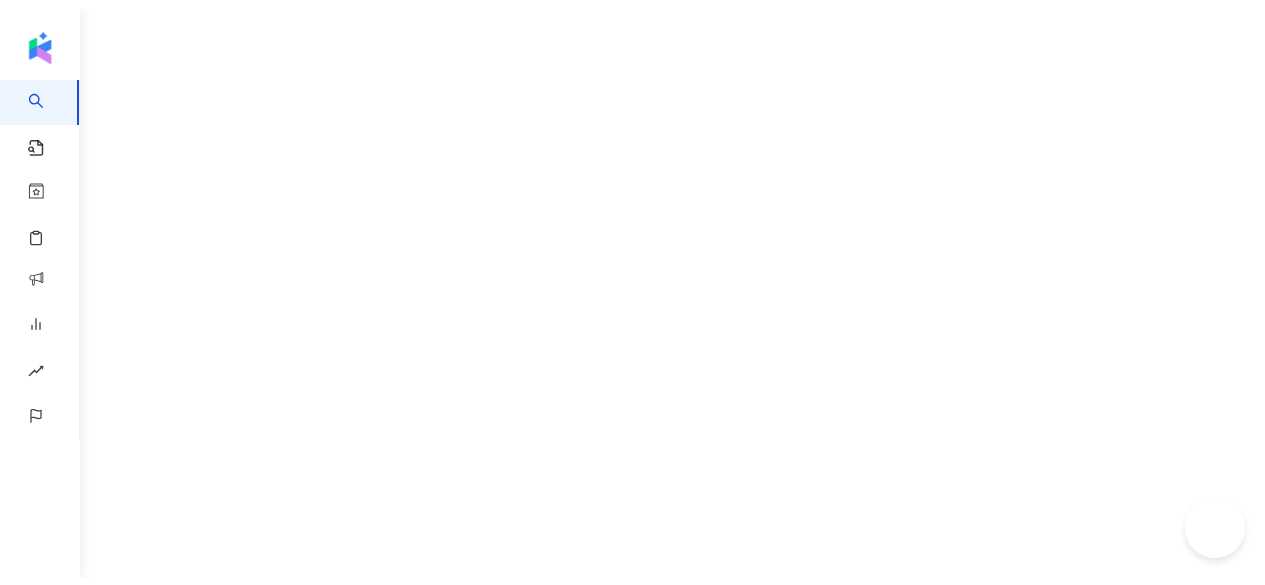 scroll, scrollTop: 0, scrollLeft: 0, axis: both 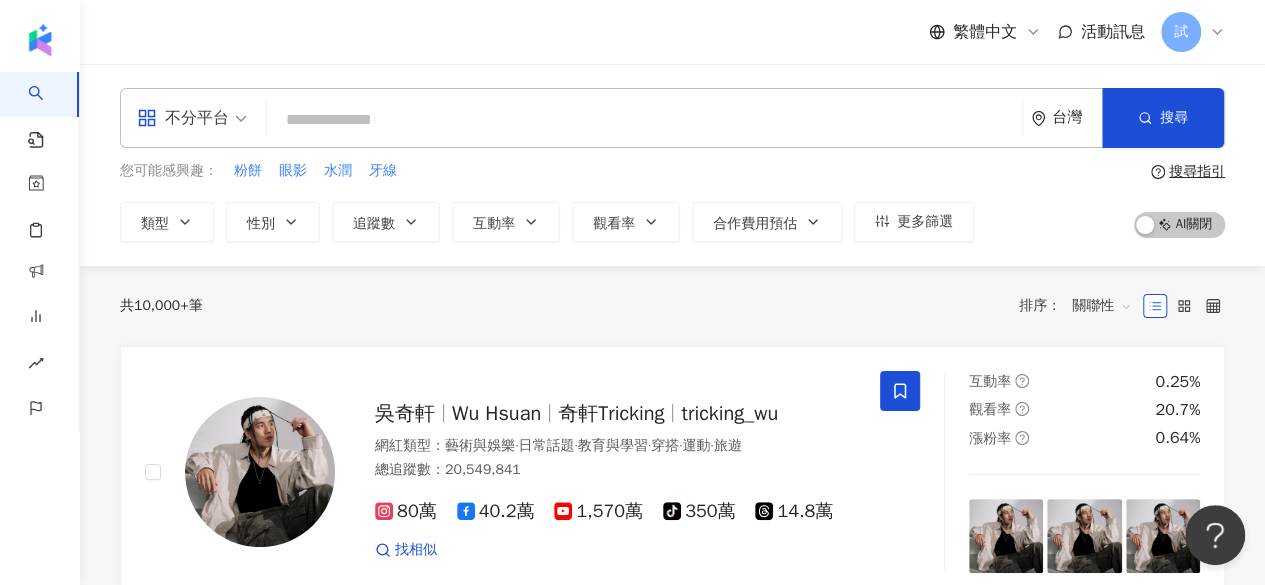 drag, startPoint x: 1220, startPoint y: 5, endPoint x: 692, endPoint y: 291, distance: 600.48315 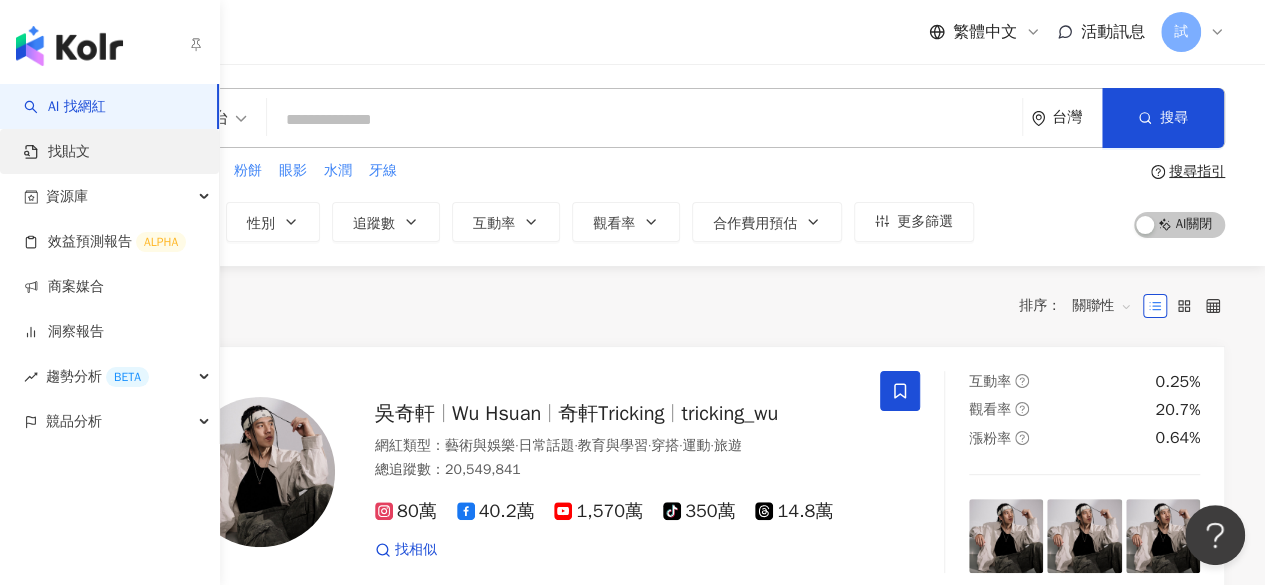 click on "找貼文" at bounding box center (57, 152) 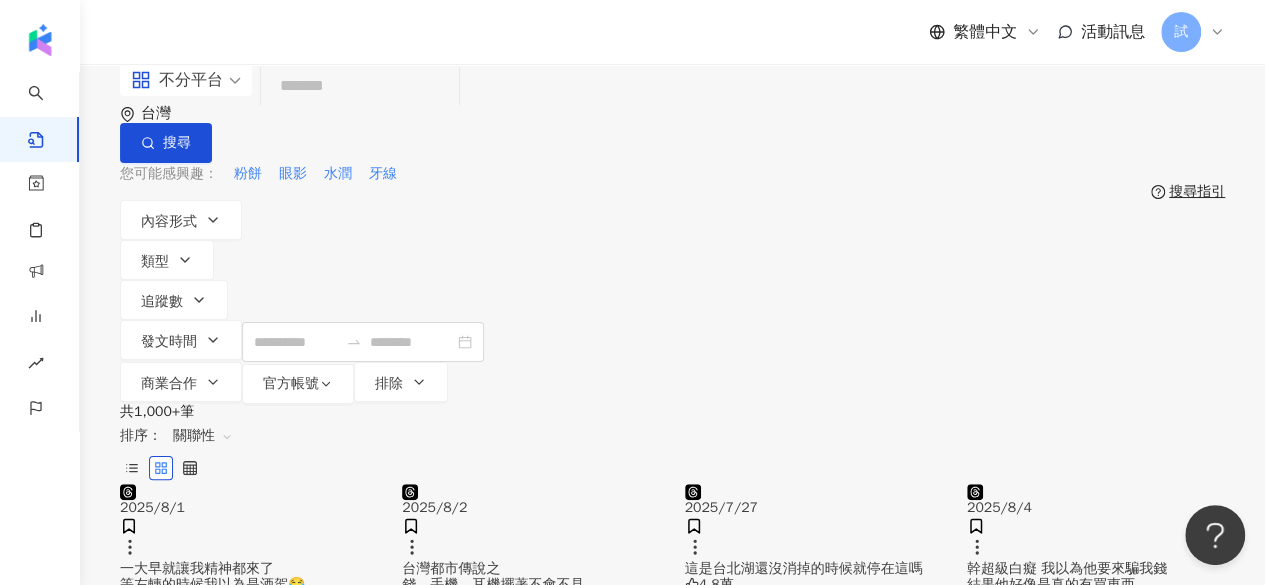click on "不分平台" at bounding box center (177, 80) 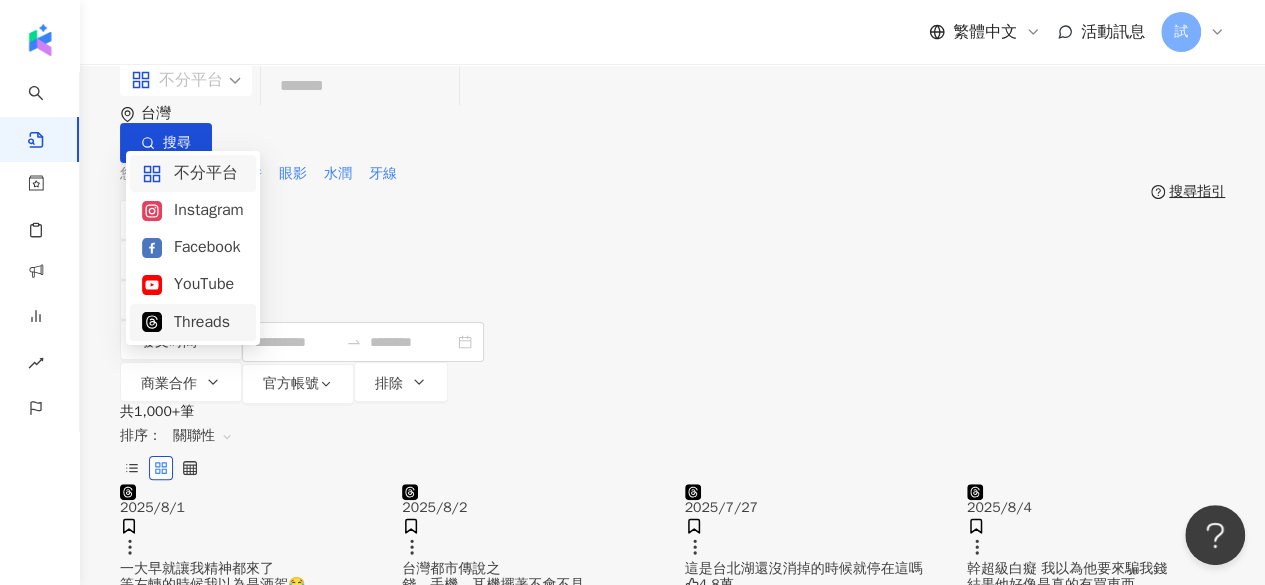 click on "Threads" at bounding box center (193, 322) 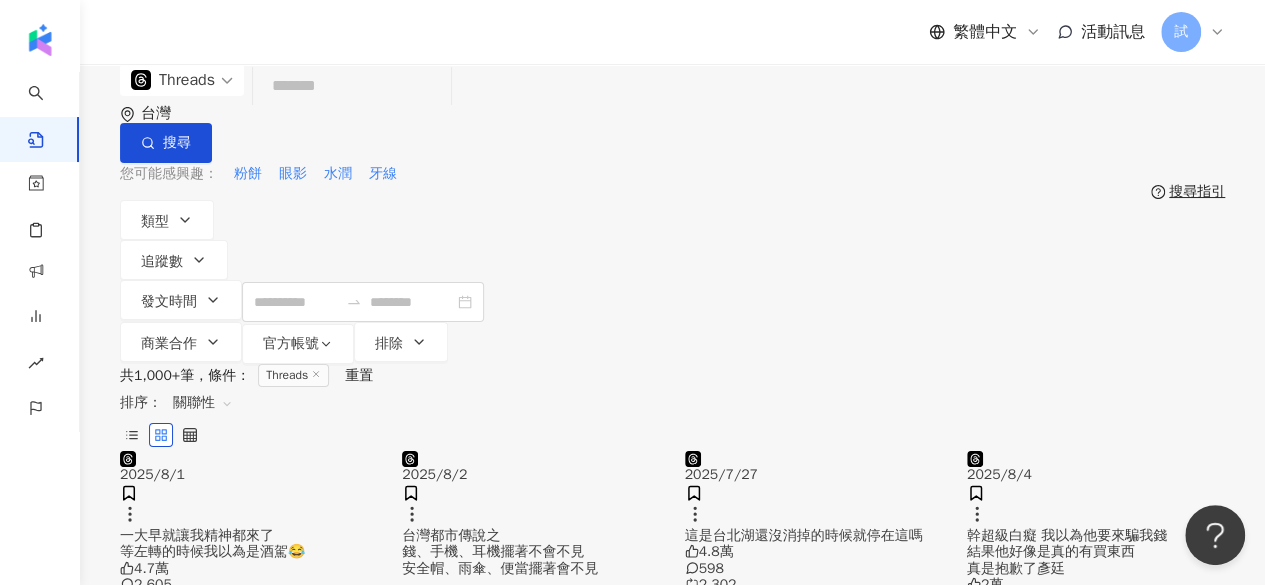 click at bounding box center (352, 86) 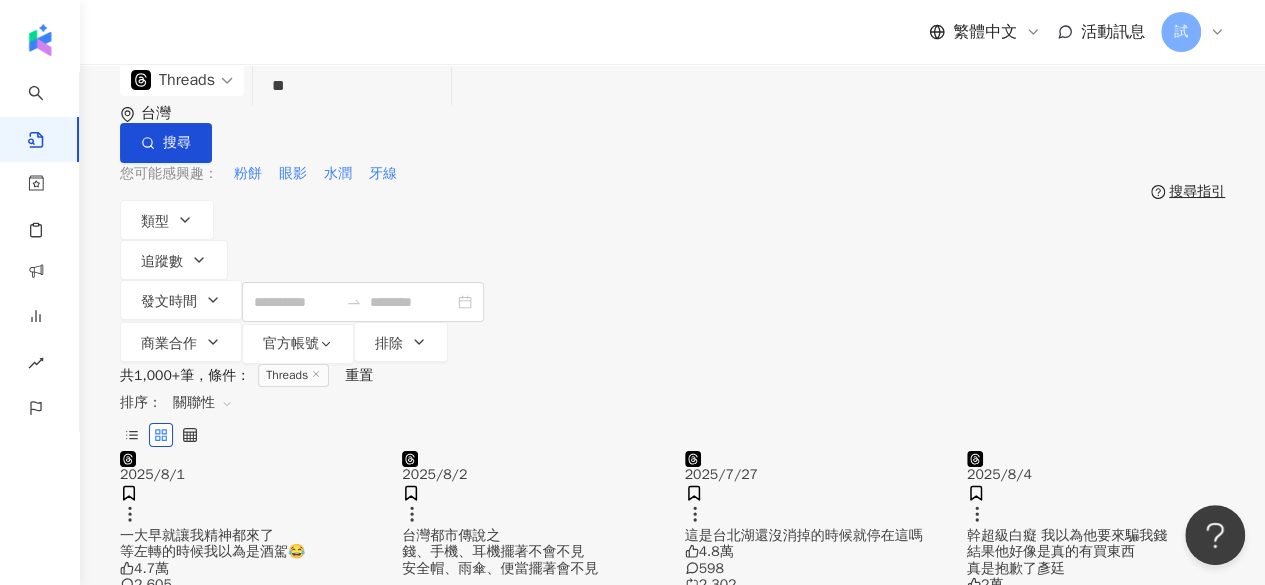 type on "*" 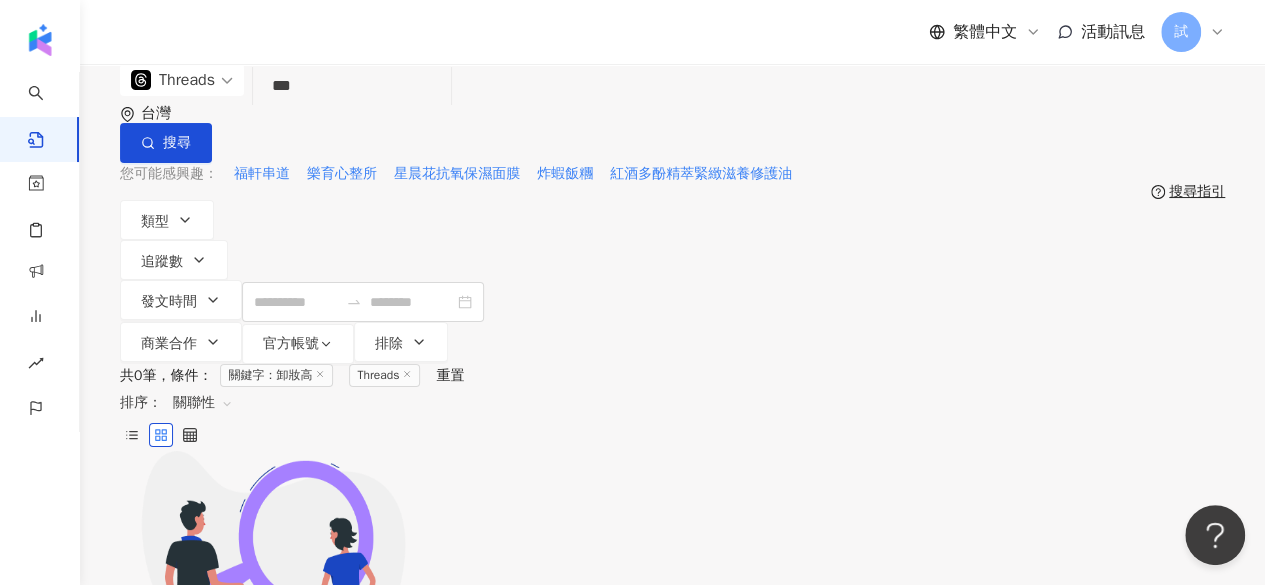 type on "***" 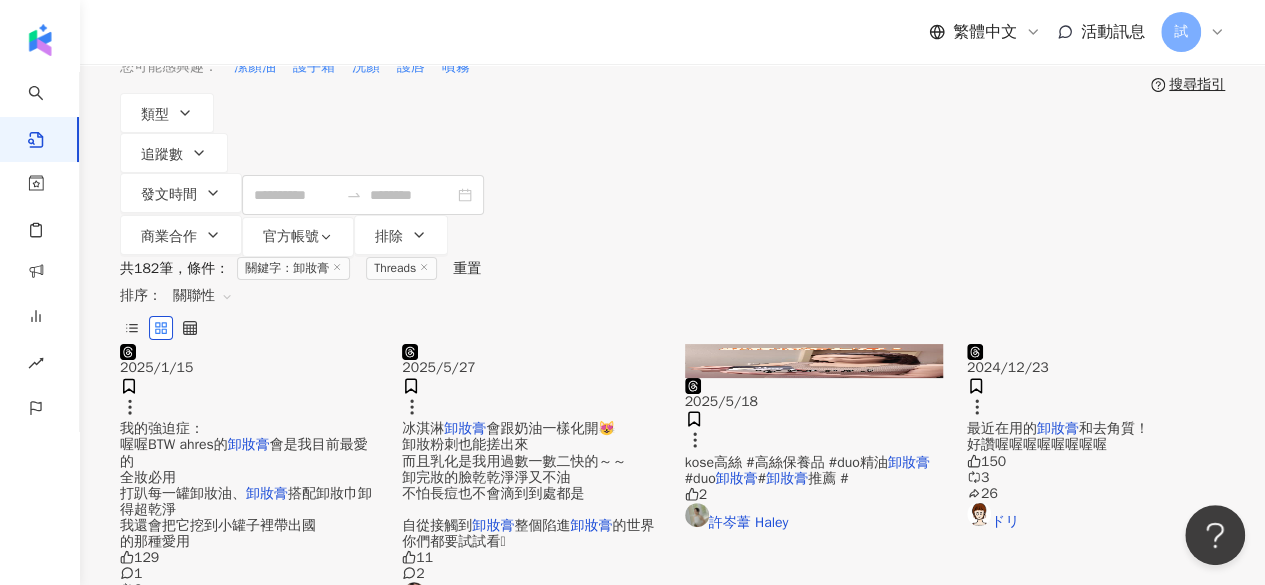 scroll, scrollTop: 0, scrollLeft: 0, axis: both 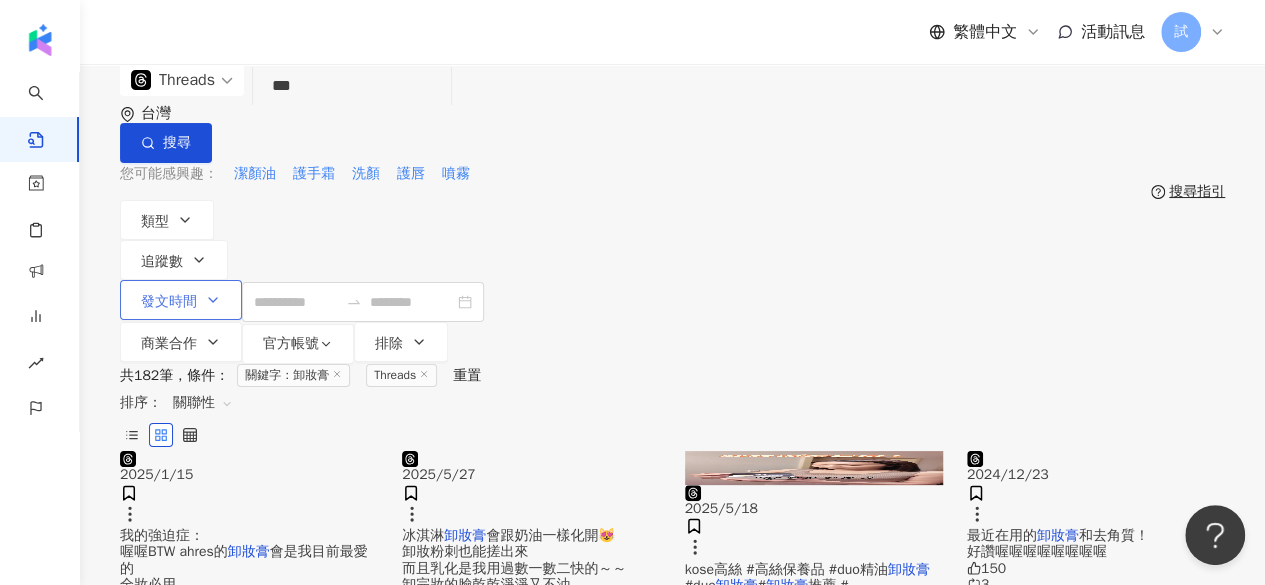 click on "發文時間" at bounding box center [169, 302] 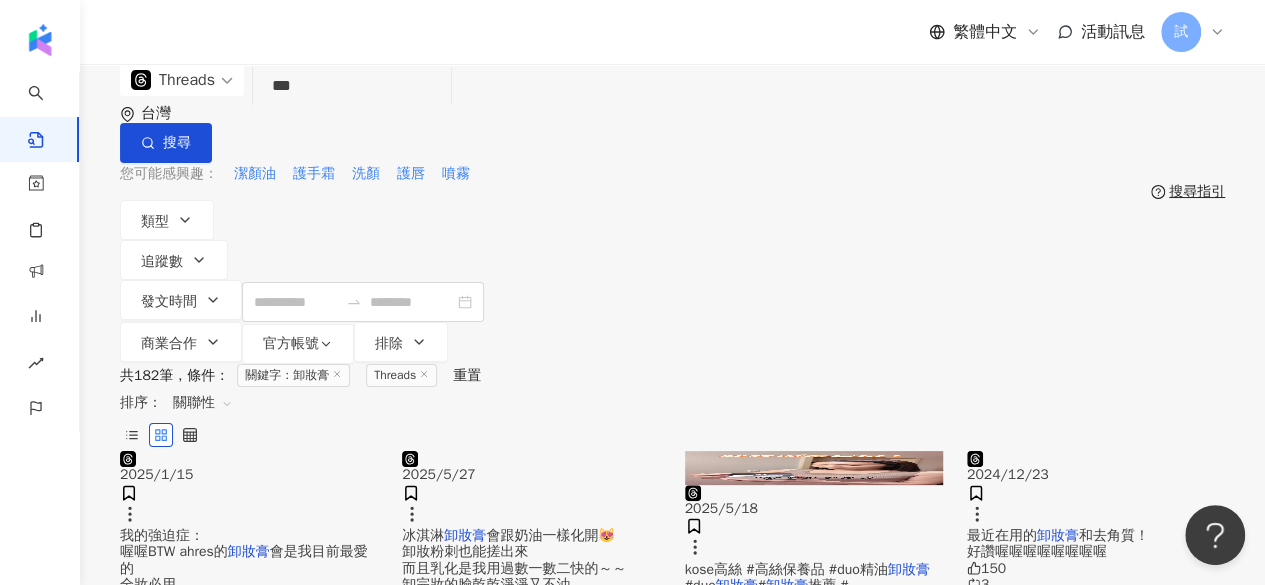 click on "您可能感興趣： 潔顏油  護手霜  洗顏  護唇  噴霧" at bounding box center (672, 174) 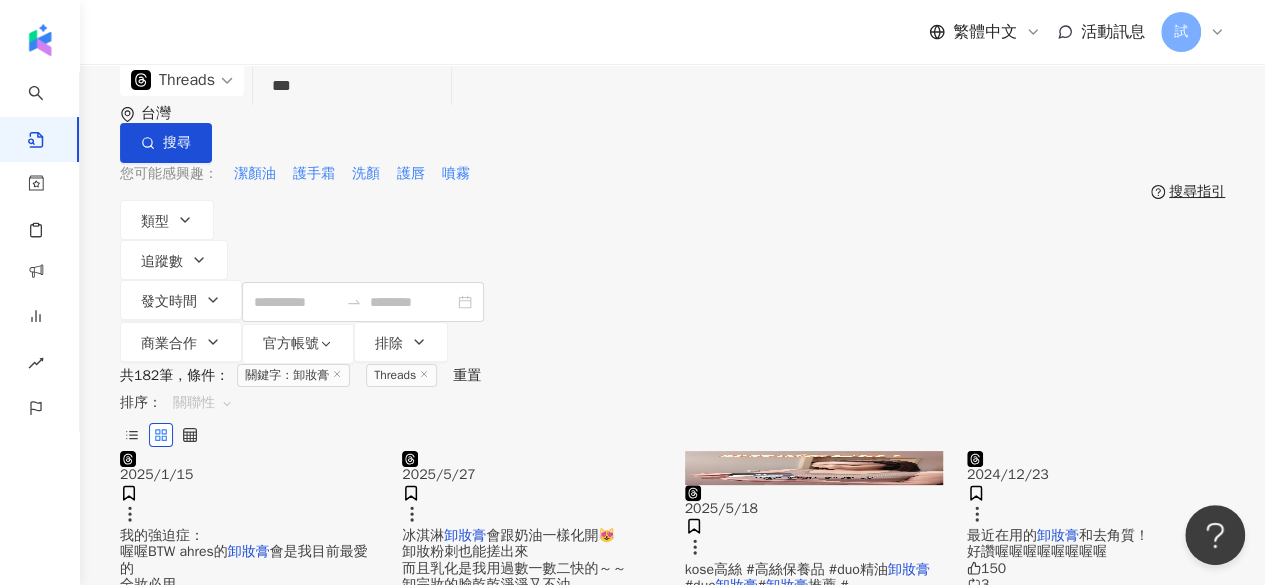 click on "關聯性" at bounding box center [203, 403] 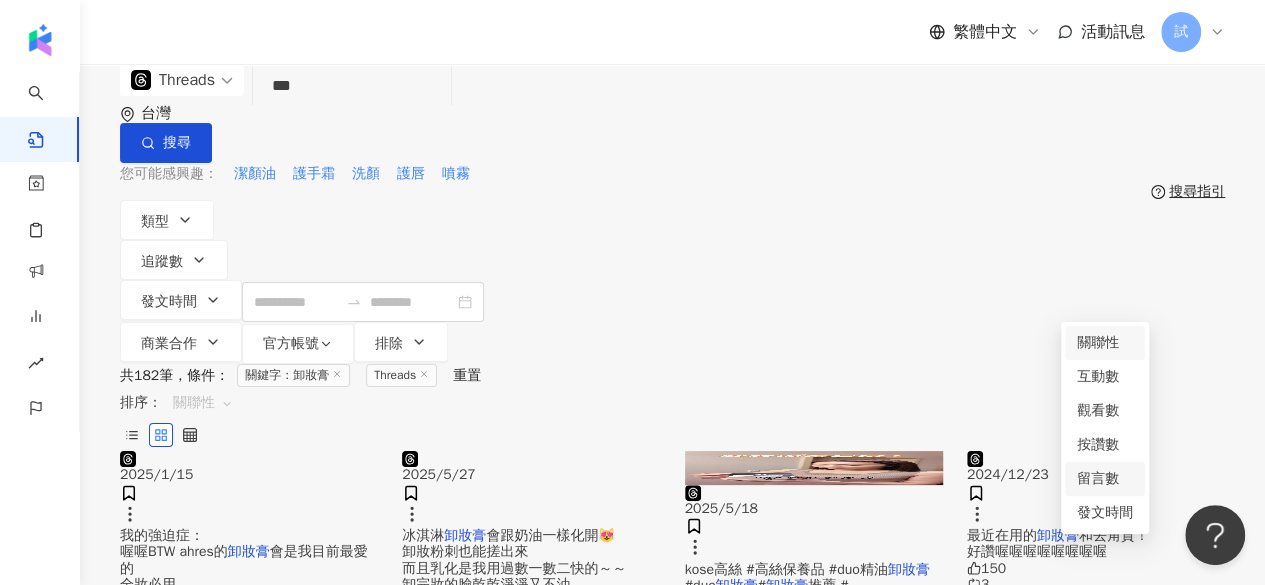 click on "留言數" at bounding box center (1105, 479) 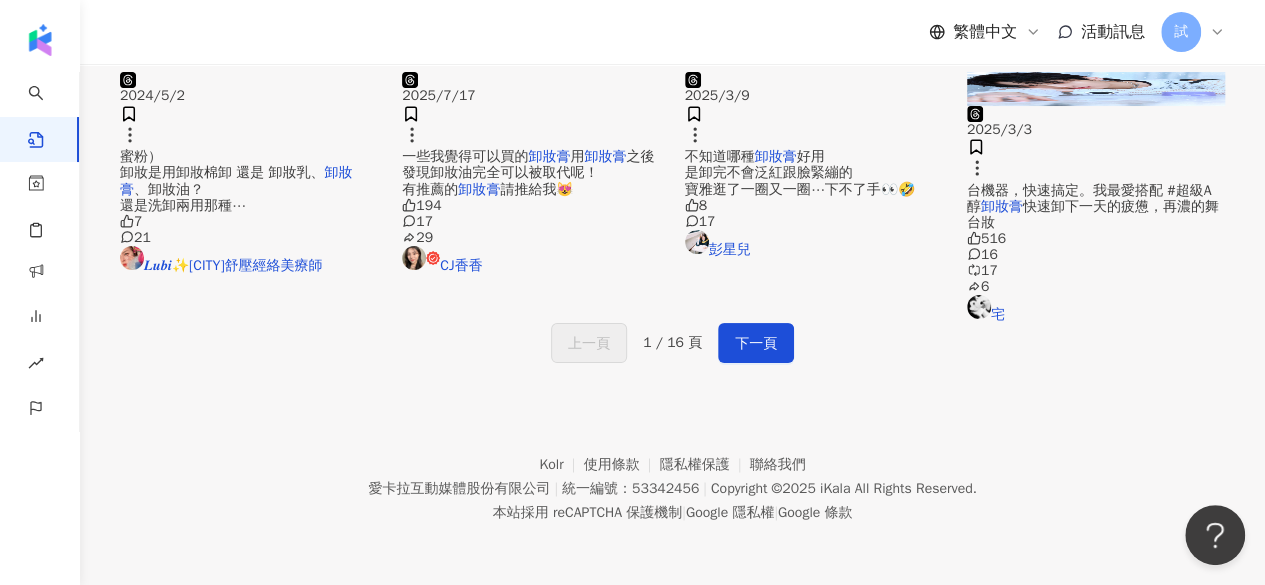 scroll, scrollTop: 1013, scrollLeft: 0, axis: vertical 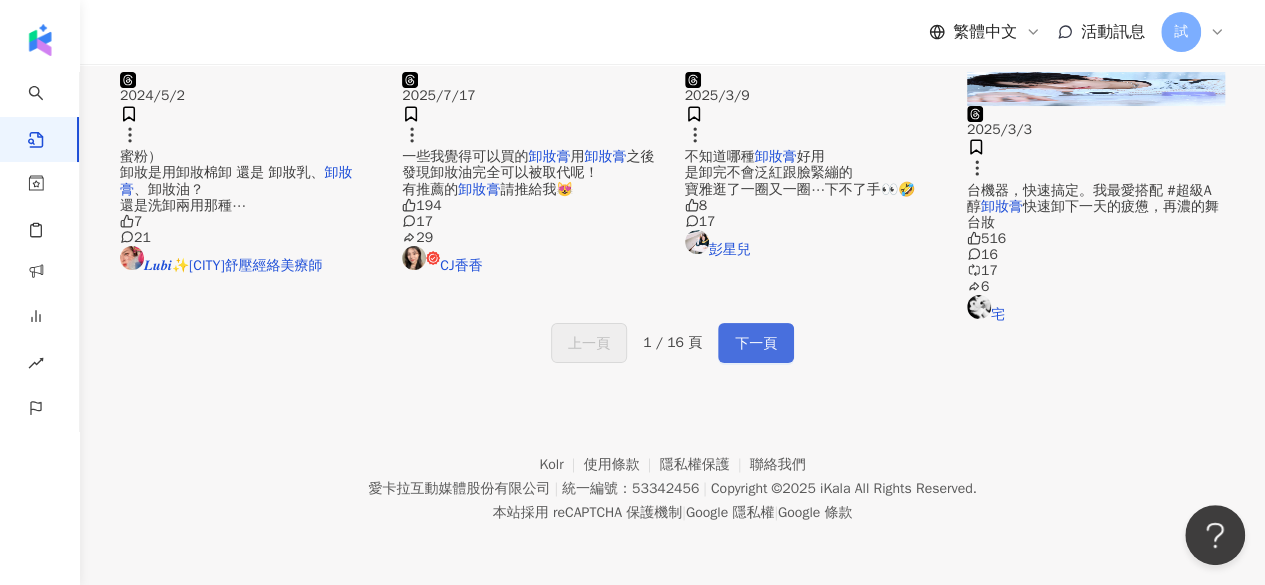 click on "下一頁" at bounding box center [756, 343] 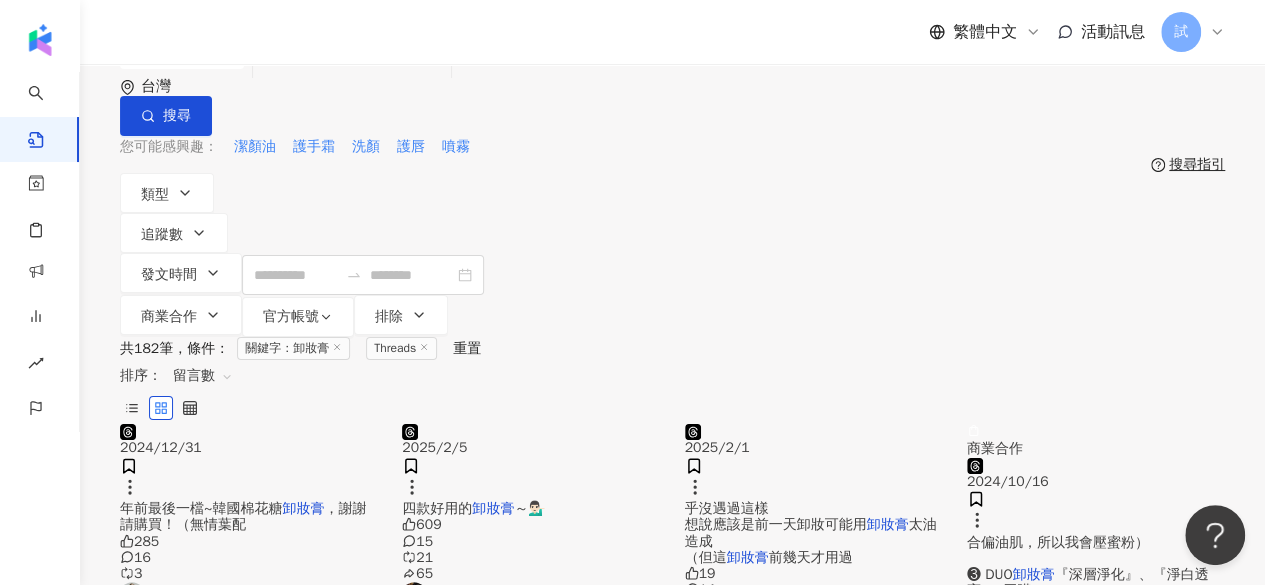 scroll, scrollTop: 21, scrollLeft: 0, axis: vertical 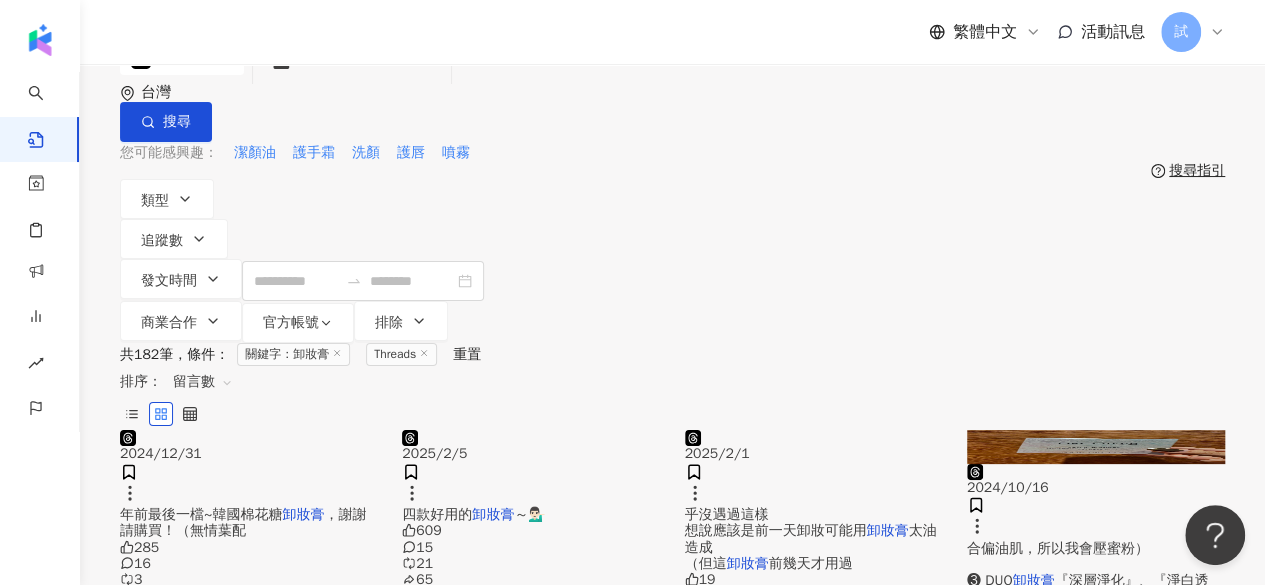 click on "Threads" at bounding box center (173, 59) 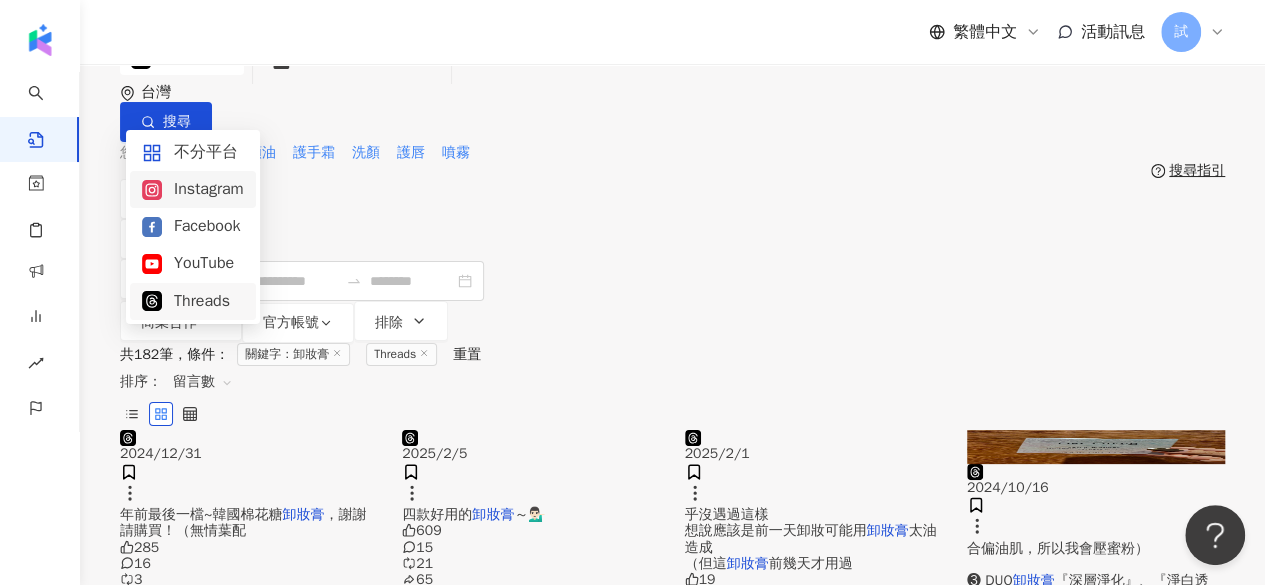 click on "Instagram" at bounding box center [193, 189] 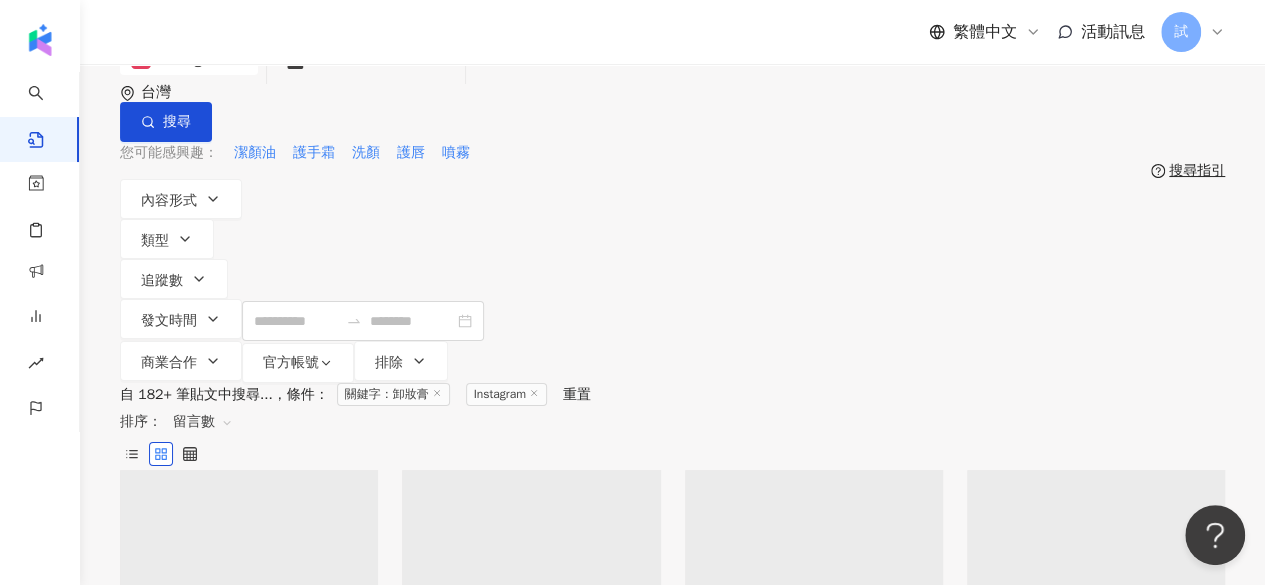 scroll, scrollTop: 0, scrollLeft: 0, axis: both 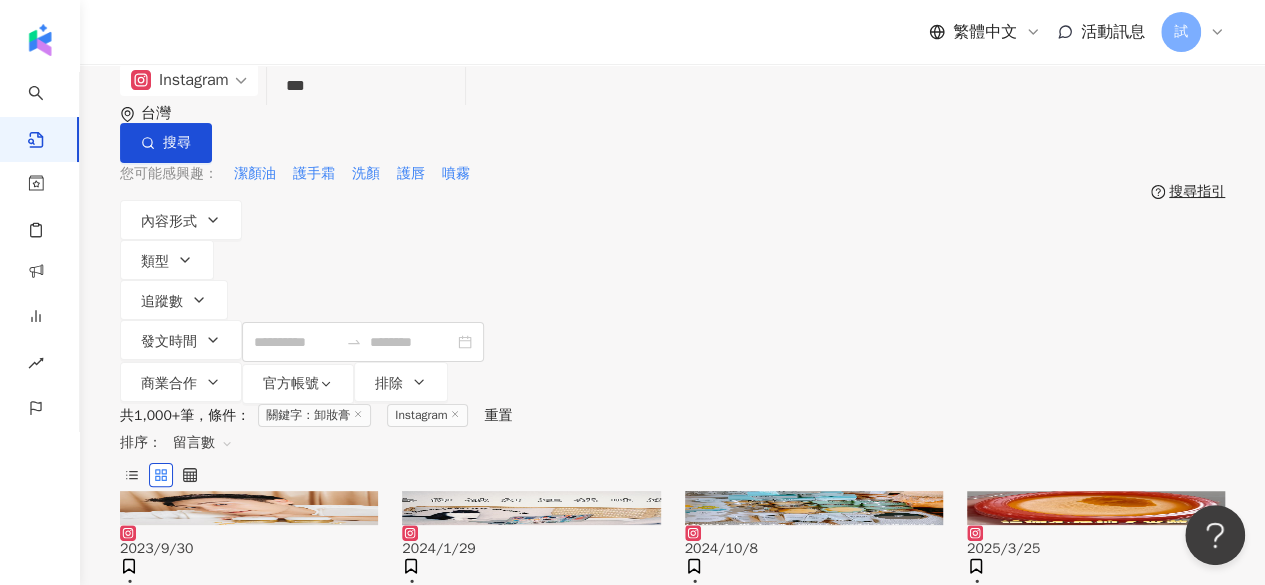 click on "留言數" at bounding box center (203, 443) 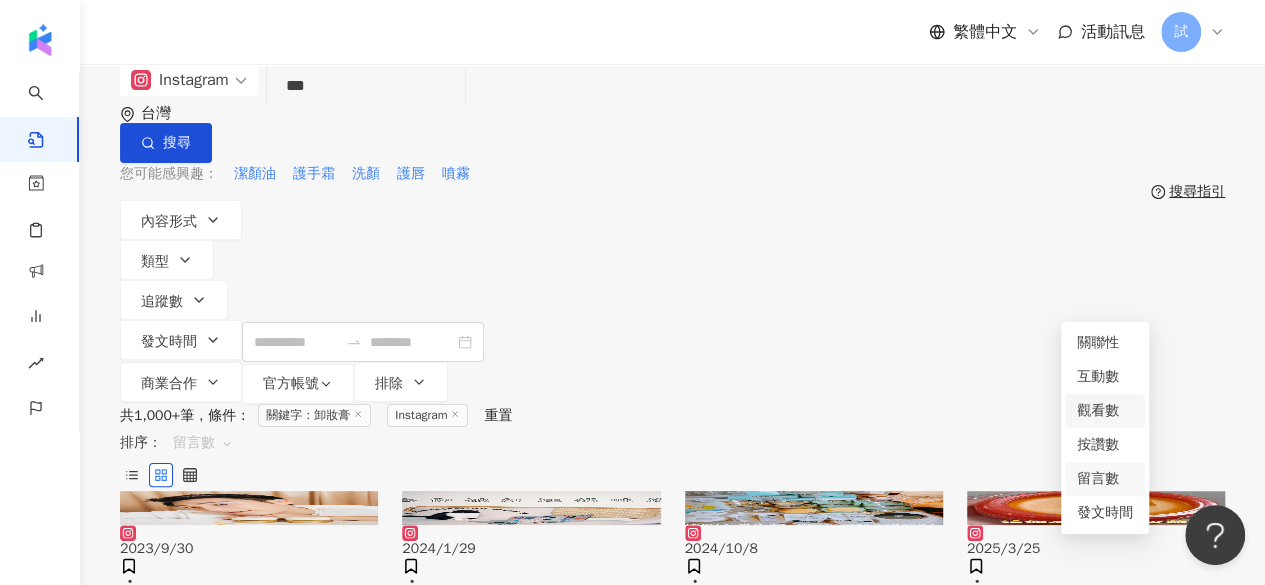 click on "觀看數" at bounding box center (1105, 411) 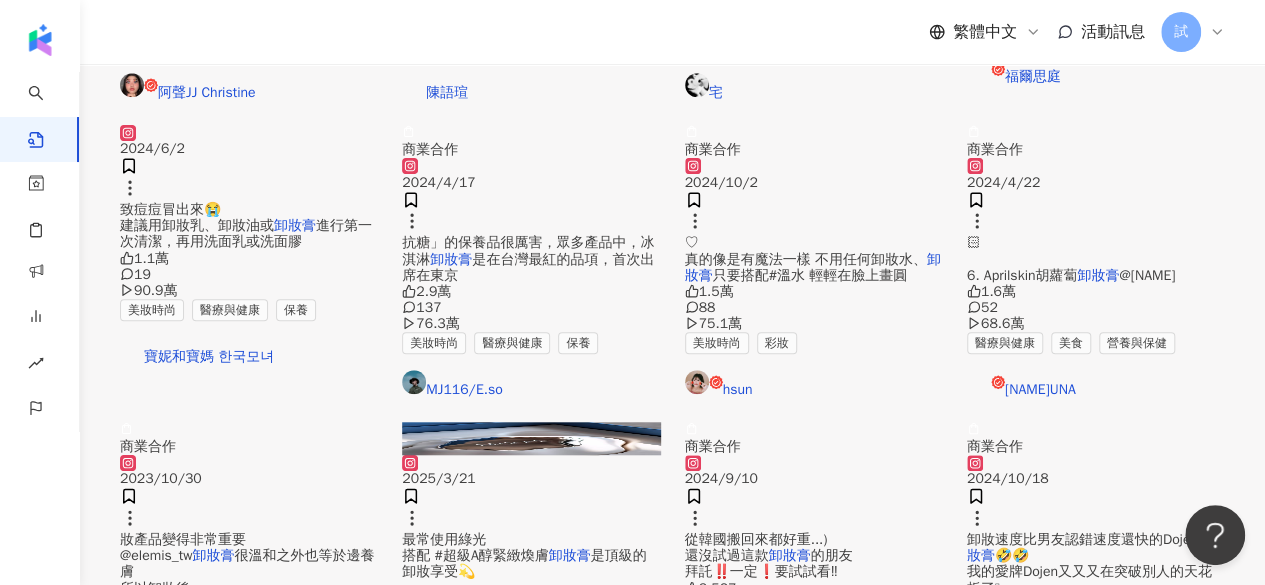 scroll, scrollTop: 686, scrollLeft: 0, axis: vertical 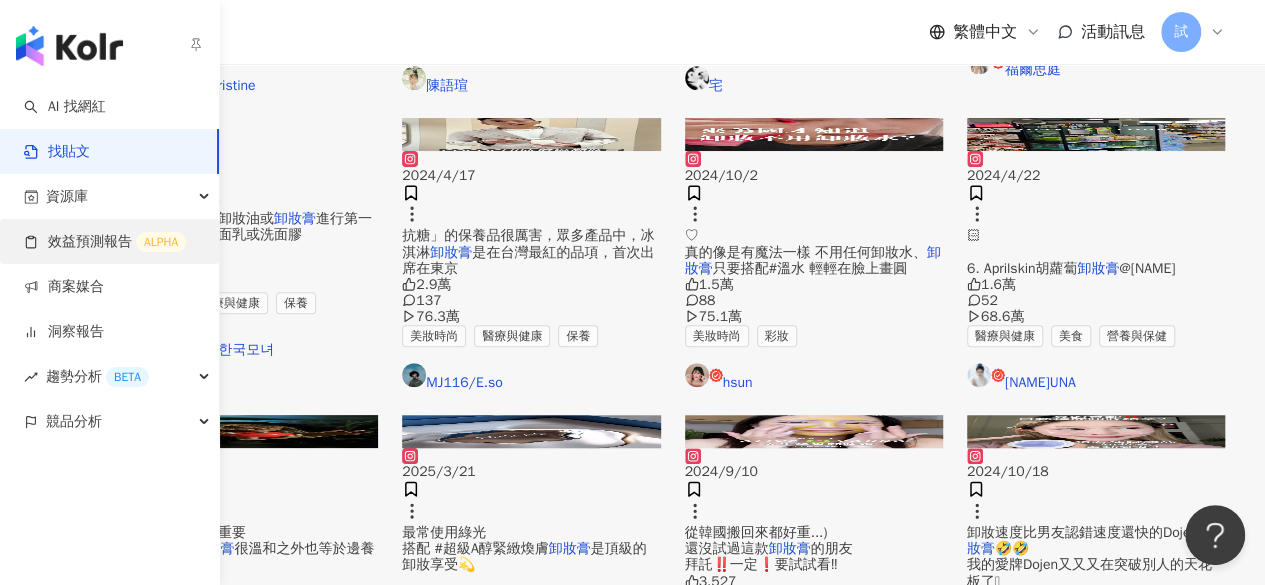 click on "效益預測報告 ALPHA" at bounding box center [105, 242] 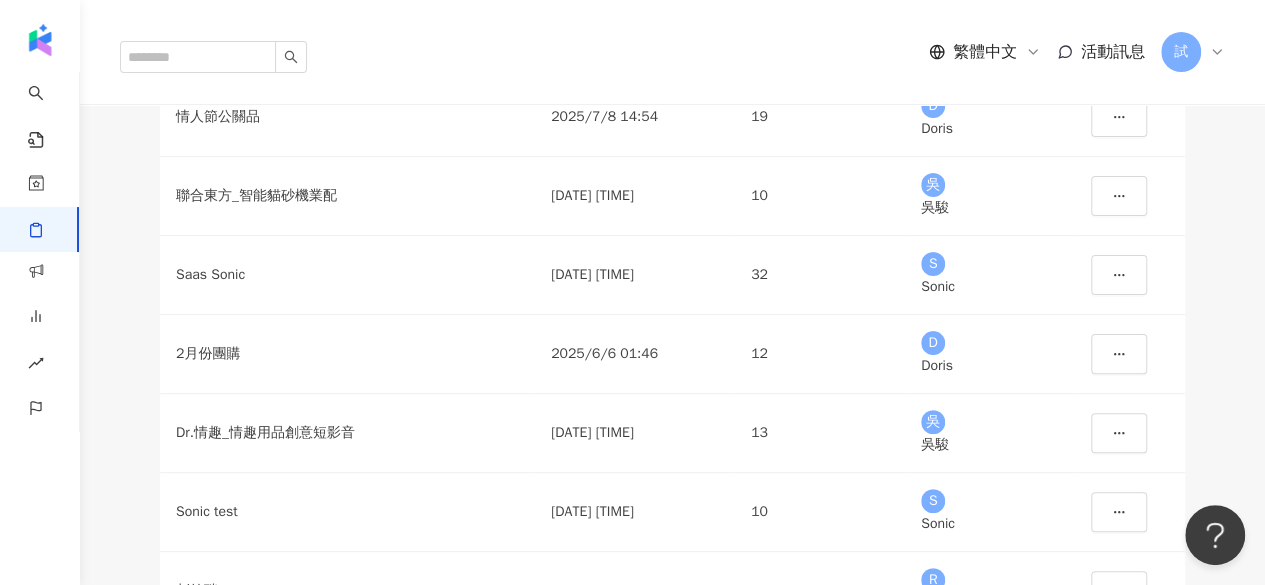 scroll, scrollTop: 130, scrollLeft: 0, axis: vertical 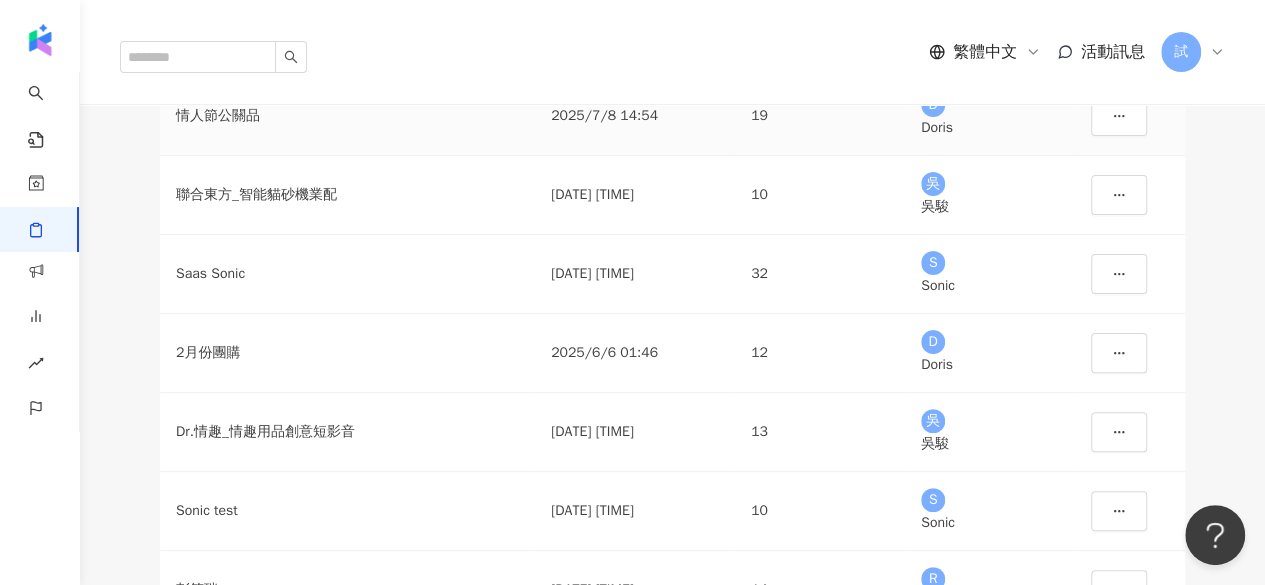 click on "Doris" at bounding box center [990, 128] 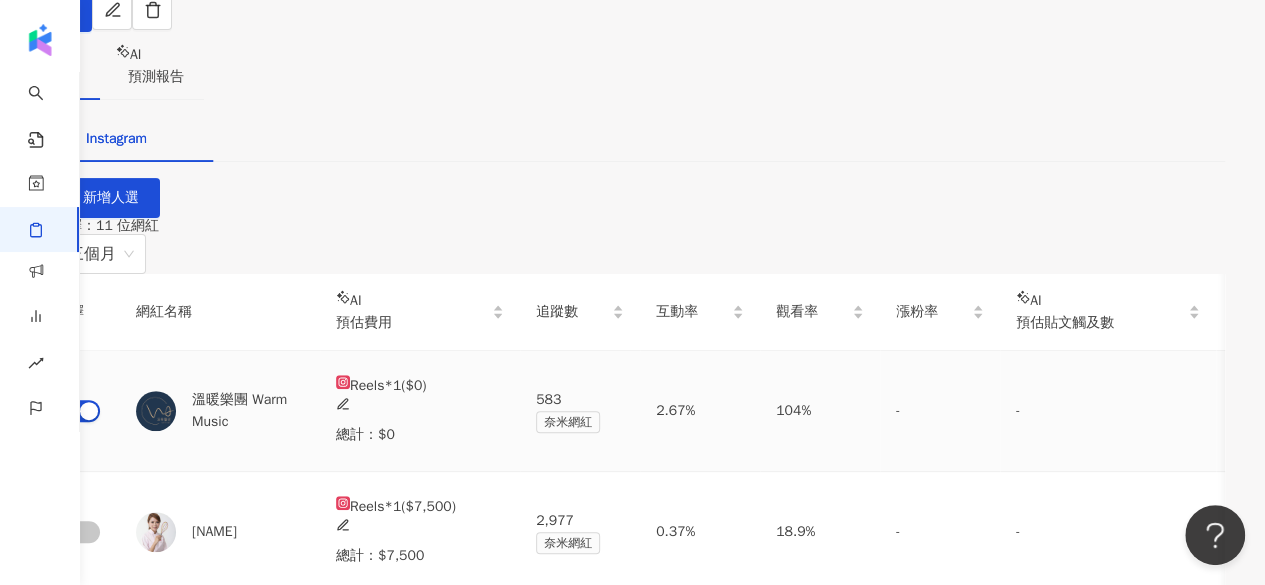 scroll, scrollTop: 277, scrollLeft: 0, axis: vertical 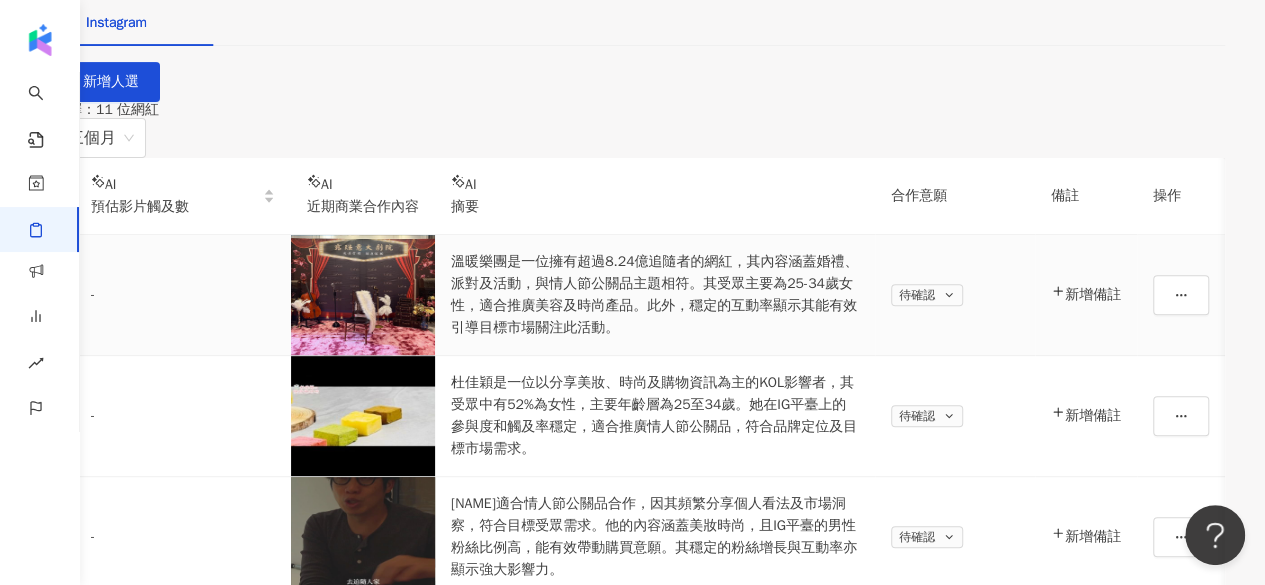 drag, startPoint x: 688, startPoint y: 279, endPoint x: 487, endPoint y: 209, distance: 212.84032 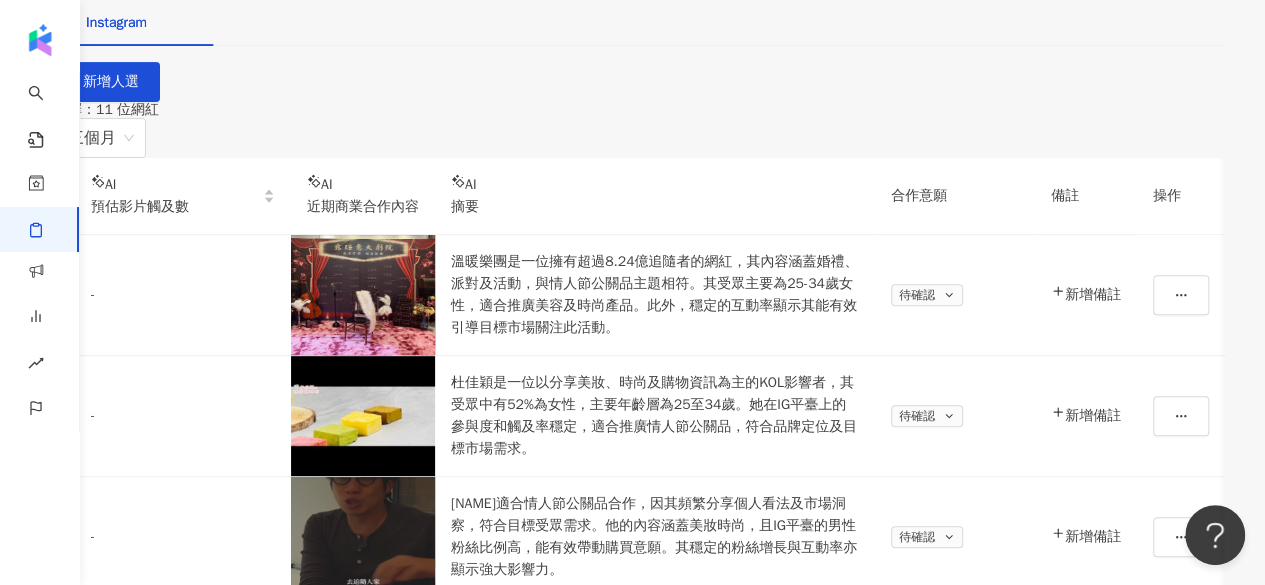 drag, startPoint x: 487, startPoint y: 209, endPoint x: 414, endPoint y: 159, distance: 88.481636 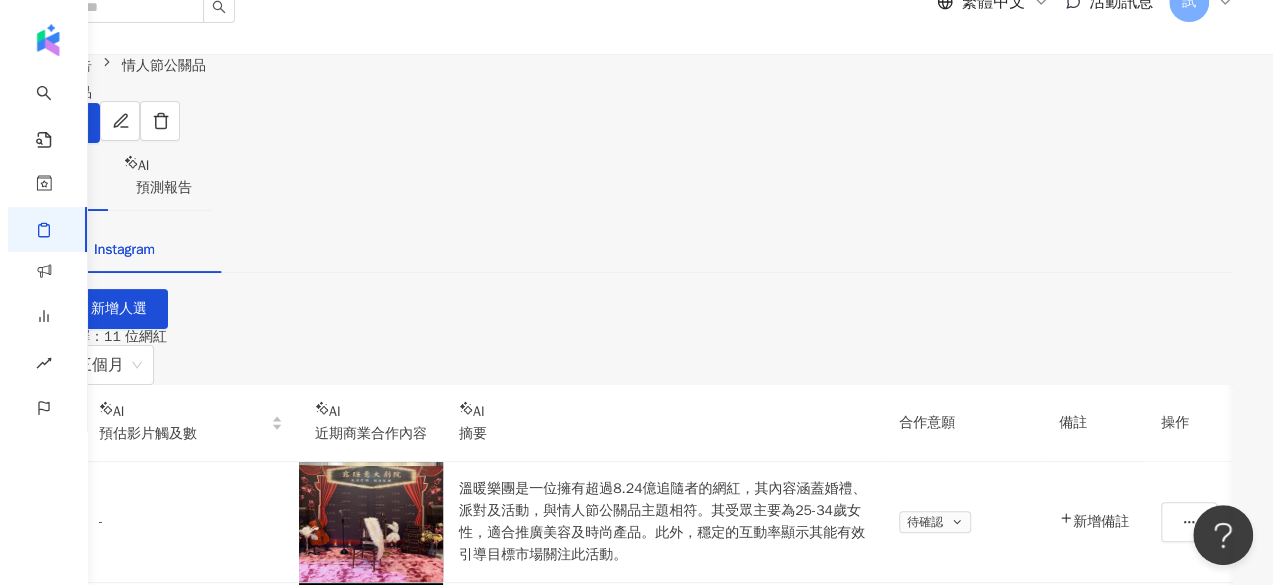 scroll, scrollTop: 0, scrollLeft: 0, axis: both 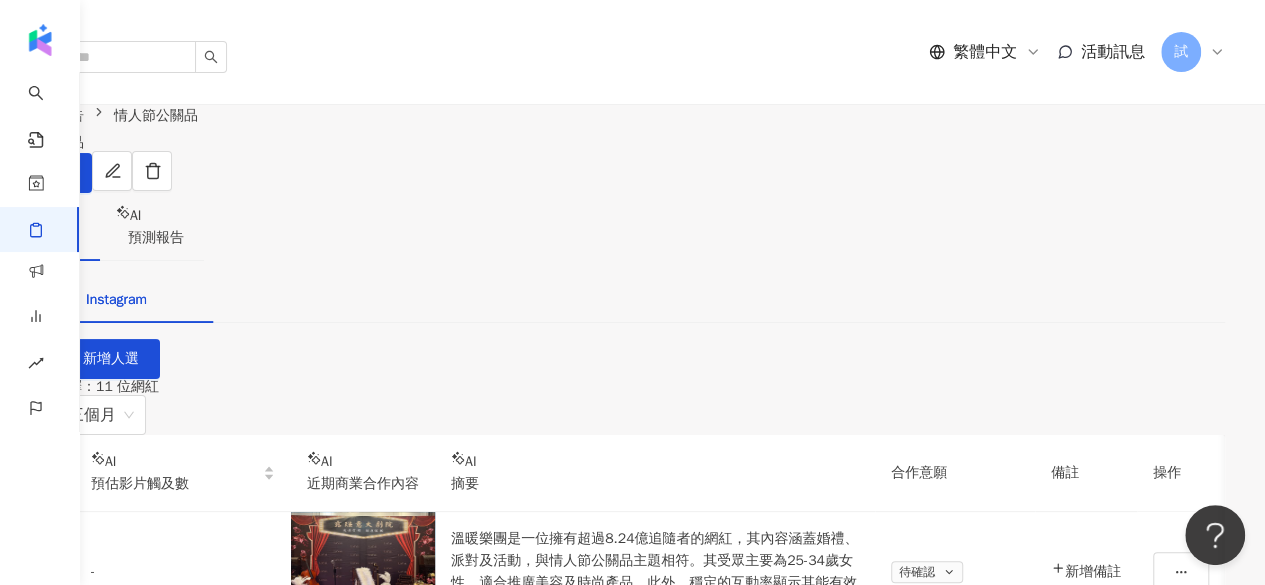 click on "簡報預覽" at bounding box center [82, 1793] 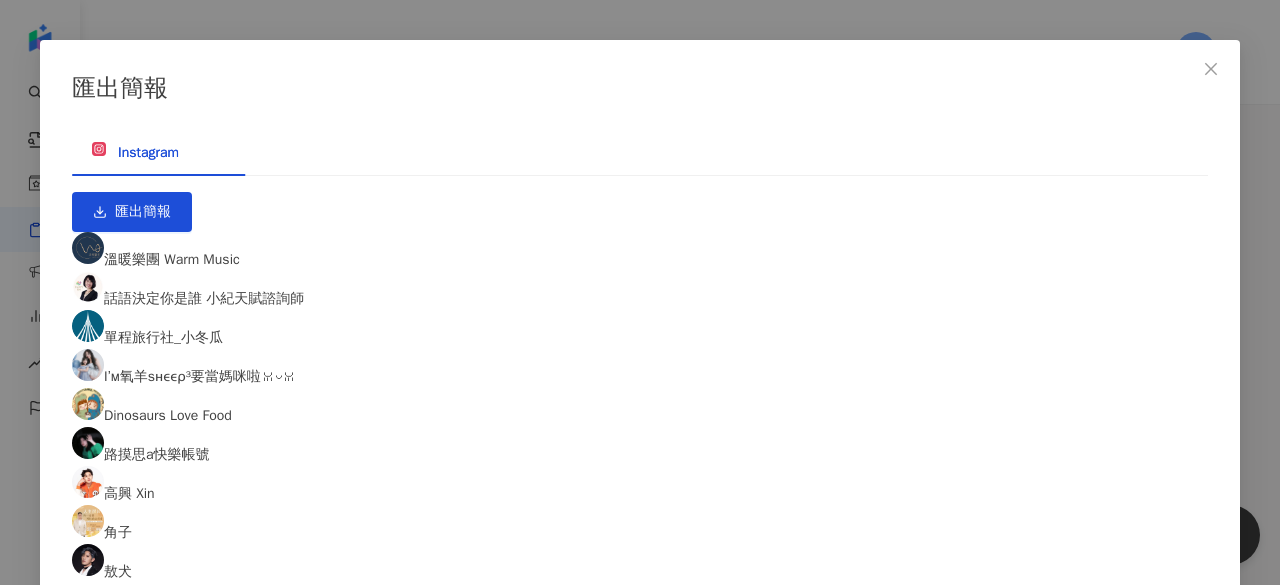 scroll, scrollTop: 0, scrollLeft: 2, axis: horizontal 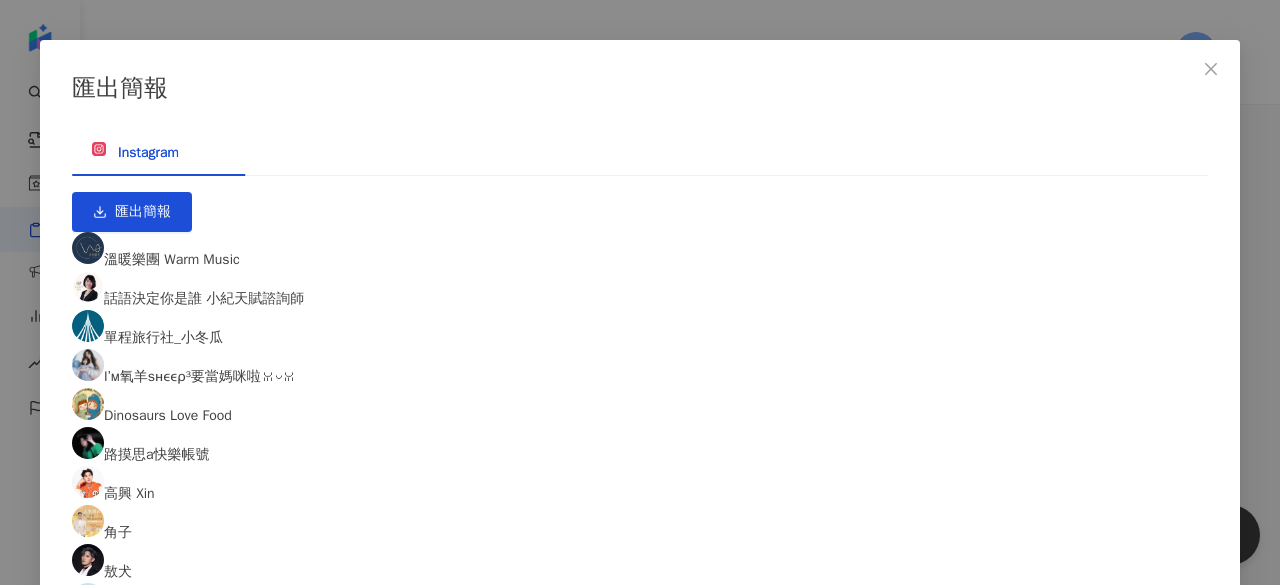 click on "Instagram 匯出簡報 溫暖樂團 Warm Music 話語決定你是誰 小紀天賦諮詢師 單程旅行社_小冬瓜 I’ᴍ氧羊sнεεp³要當媽咪啦ꈍ◡ꈍ Dinosaurs Love Food 路摸思a快樂帳號 高興 Xin 角子 敖犬 [NAME] 網紅數據 溫暖樂團 Warm Music 類型 婚禮 摘要 溫暖樂團是一位擁有超過8.24億追隨者的網紅，其內容涵蓋婚禮、派對及活動，與情人節公關品主題相符。其受眾主要為25-34歲女性，適合推廣美容及時尚產品。此外，穩定的互動率顯示其能有效引導目標市場關注此活動。 Instagram   數據總覽 追蹤數 583 互動率 2.67% 觀看率 104% 漲粉率 無資料 受眾主要性別 女 0% 受眾主要年齡 無資料 K-Score 不佳 近期商業合作內容 4 185 6 4" at bounding box center [640, 1289] 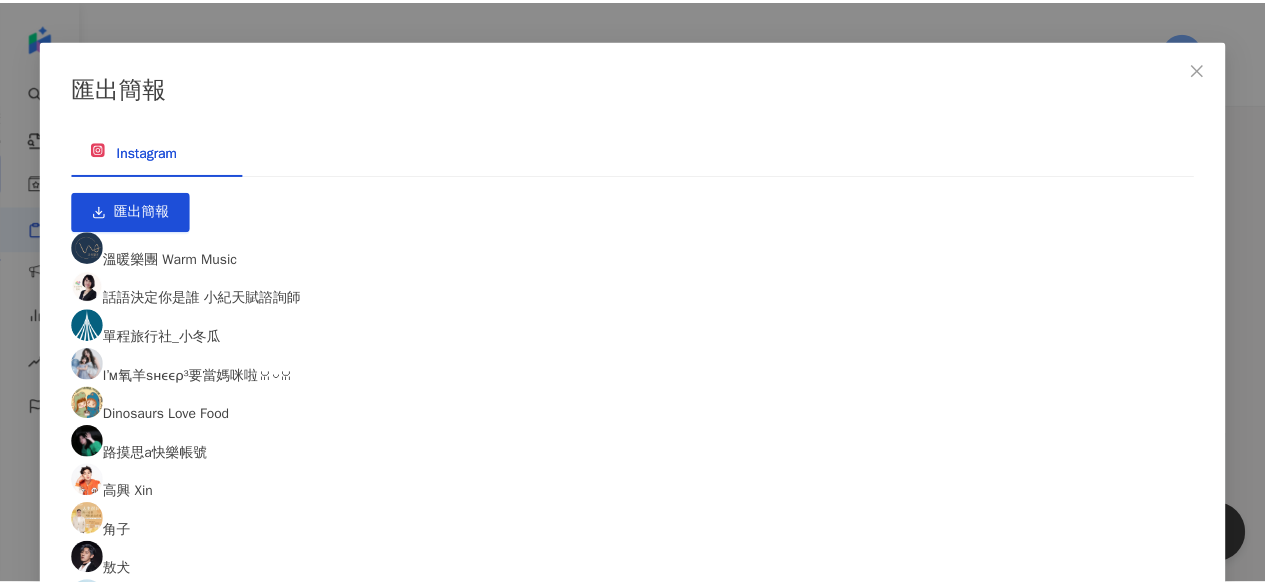 scroll, scrollTop: 0, scrollLeft: 0, axis: both 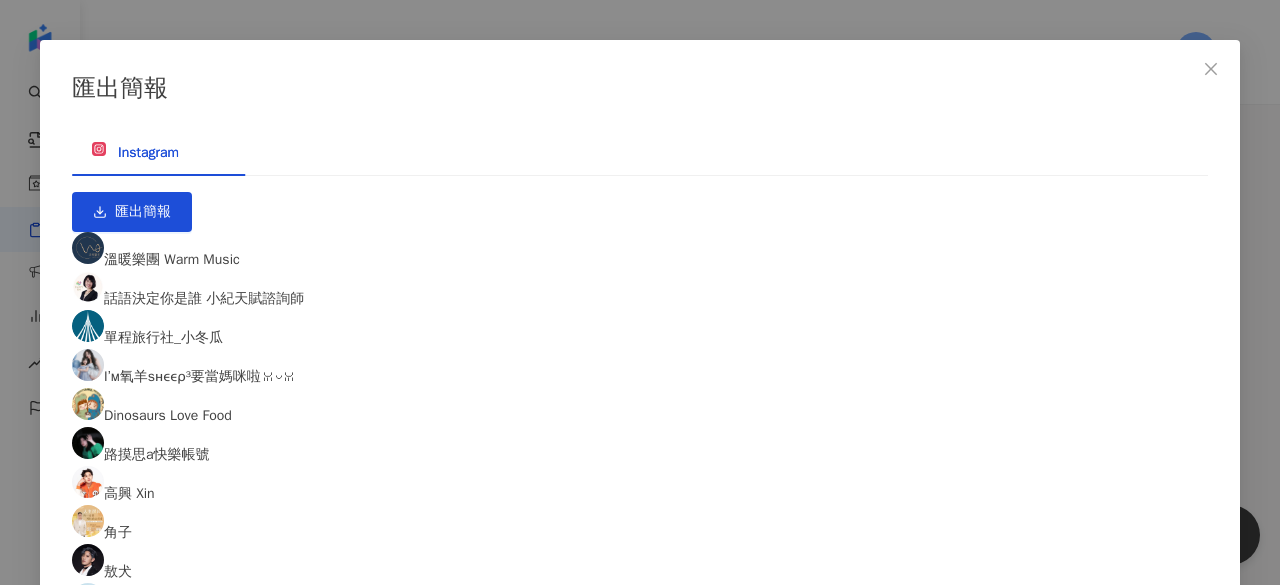 click on "Dinosaurs Love Food" at bounding box center [168, 415] 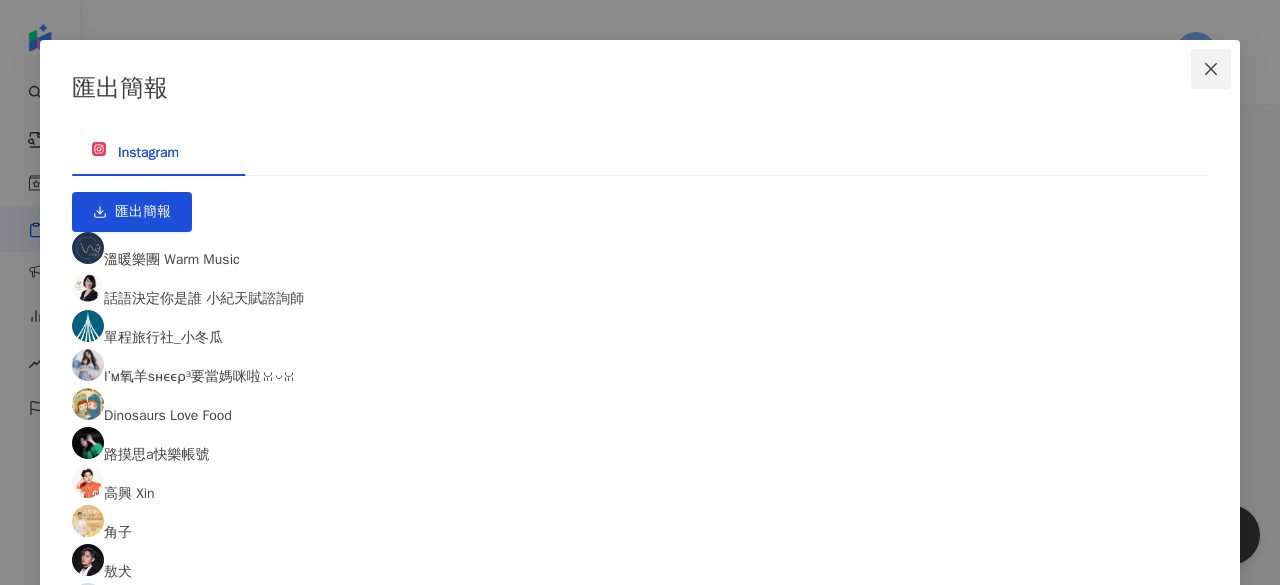 click 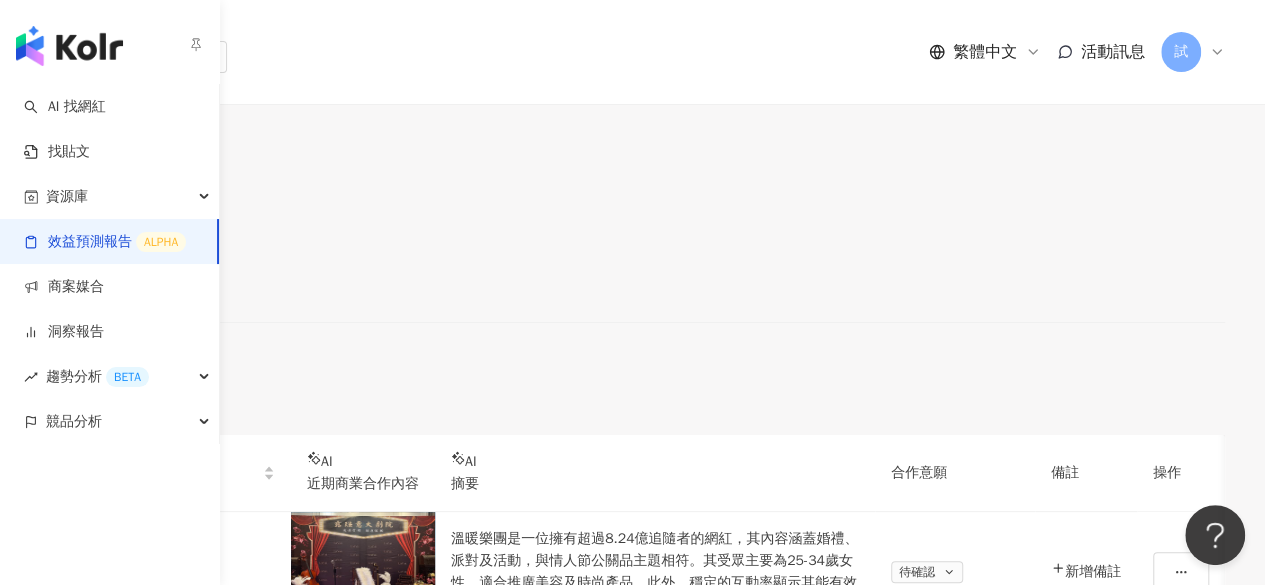 click on "效益預測報告 ALPHA" at bounding box center [105, 242] 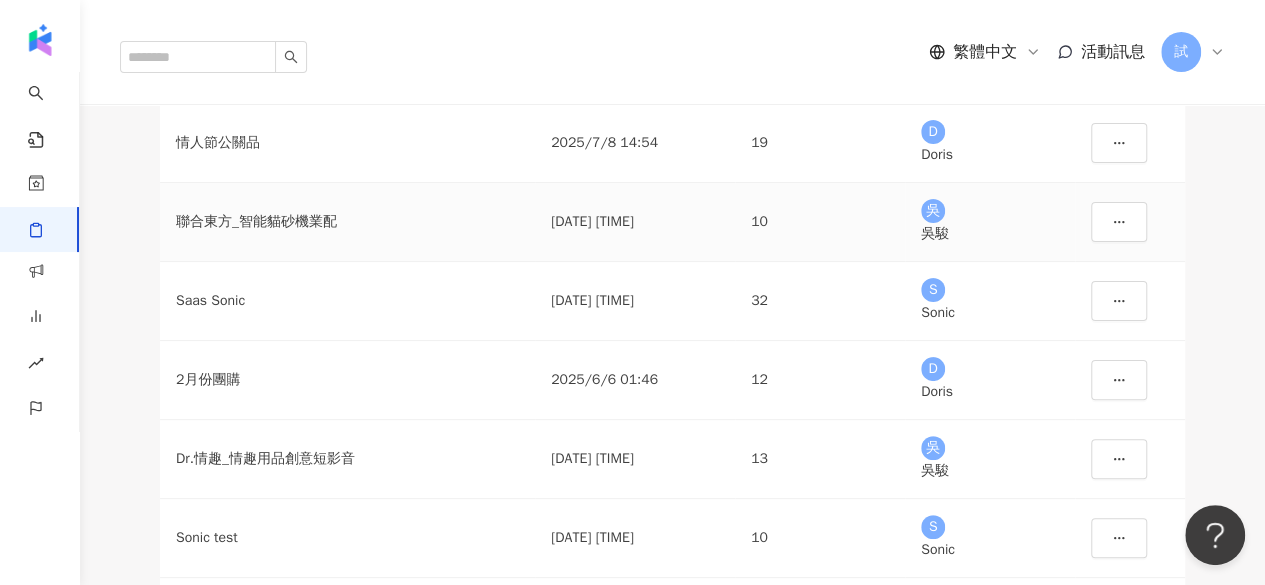 scroll, scrollTop: 104, scrollLeft: 0, axis: vertical 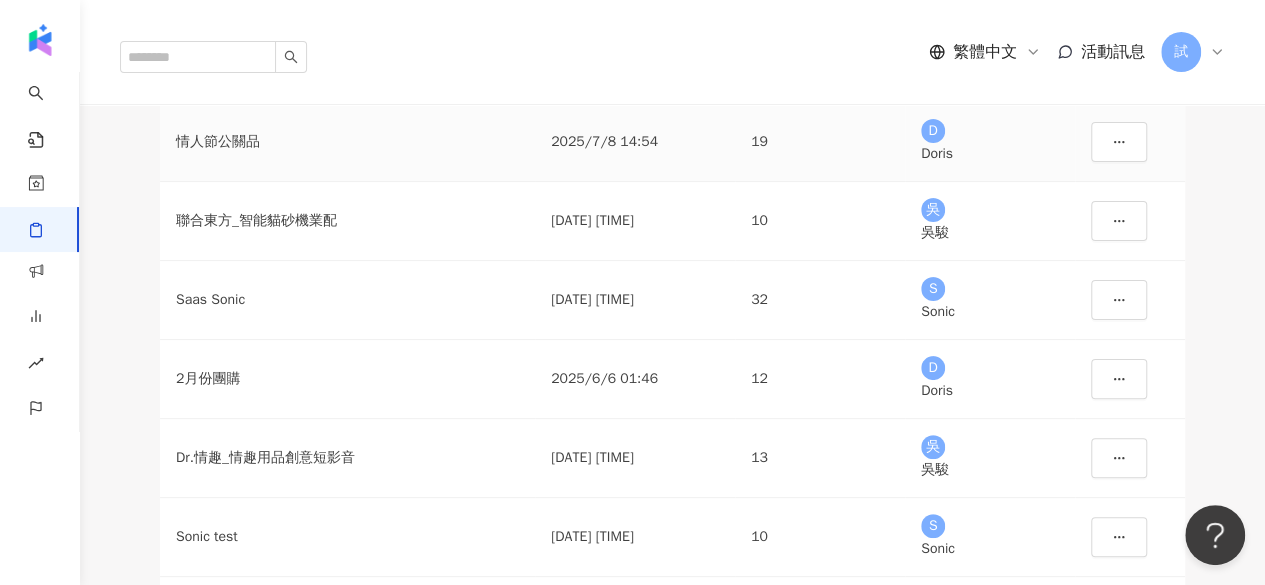 click on "D [NAME]" at bounding box center (990, 142) 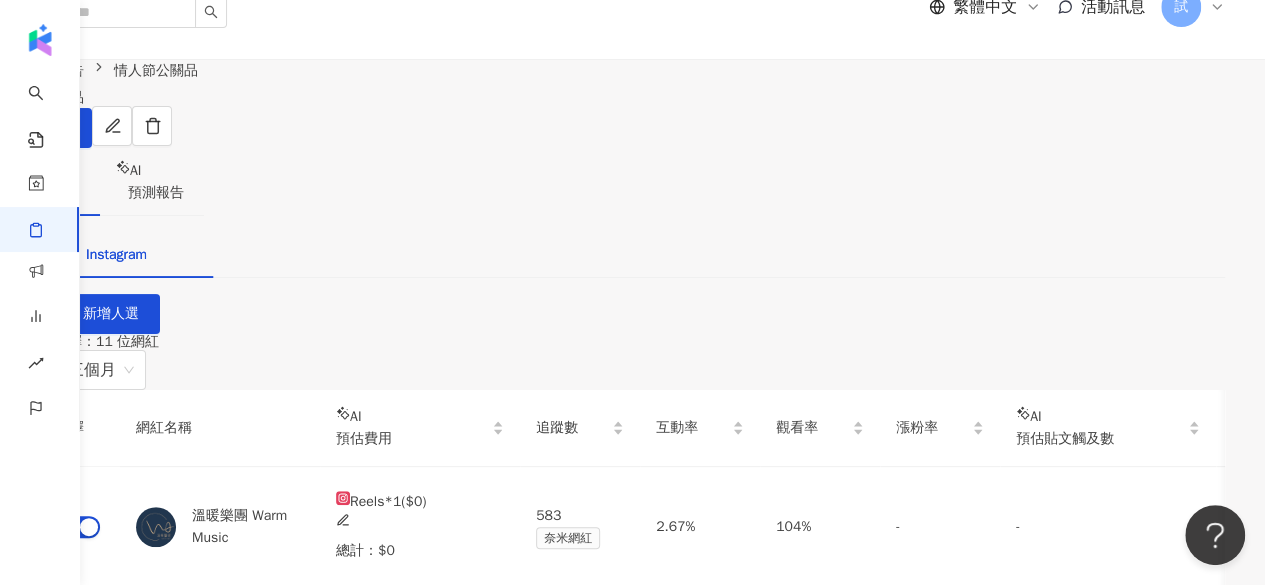 scroll, scrollTop: 46, scrollLeft: 0, axis: vertical 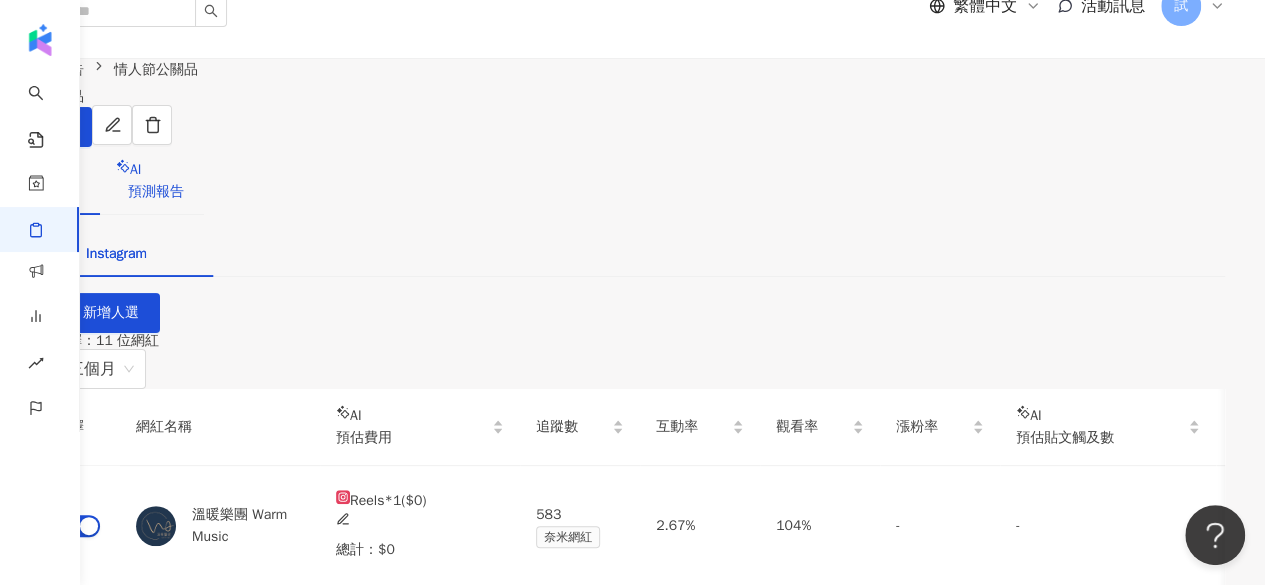 click on "預測報告" at bounding box center [156, 191] 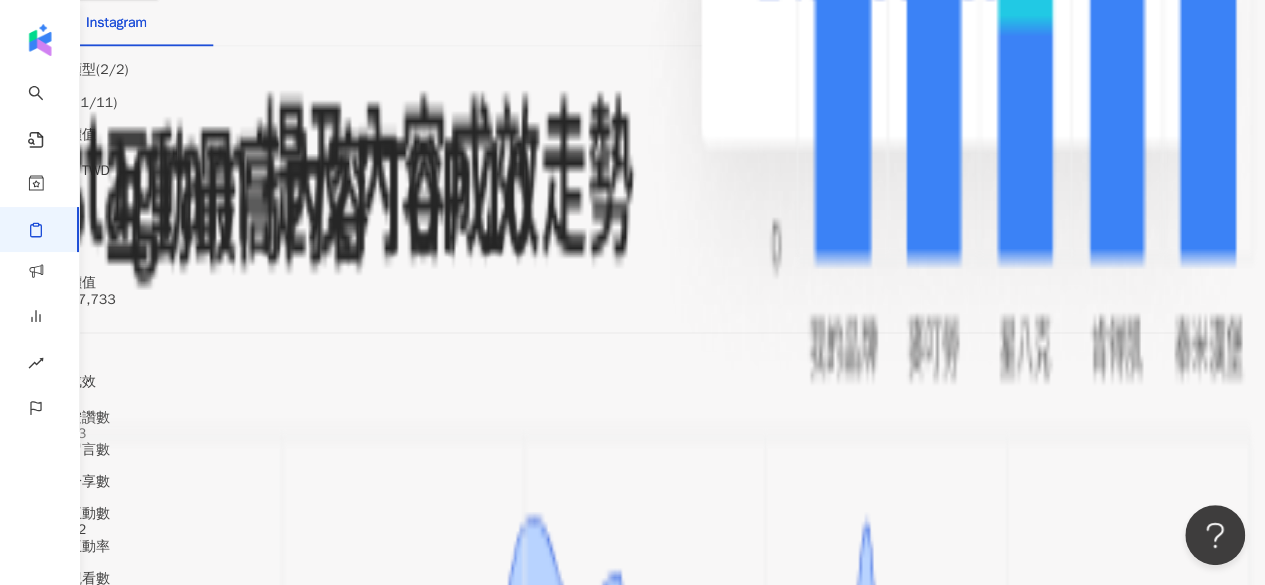 scroll, scrollTop: 1571, scrollLeft: 0, axis: vertical 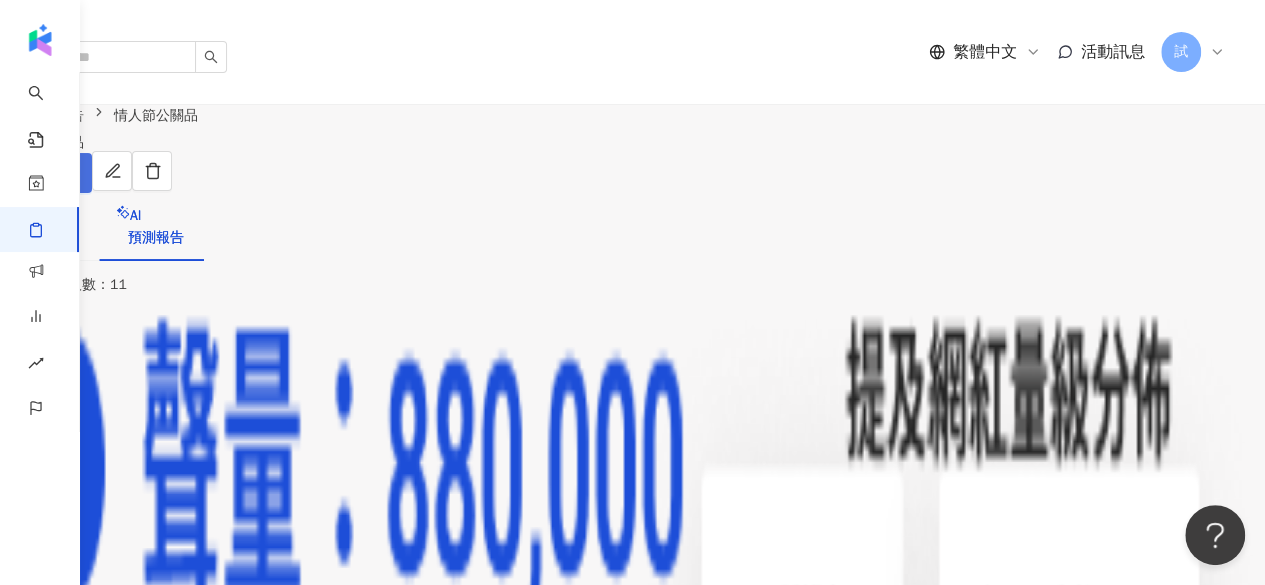 click on "匯出" at bounding box center [46, 173] 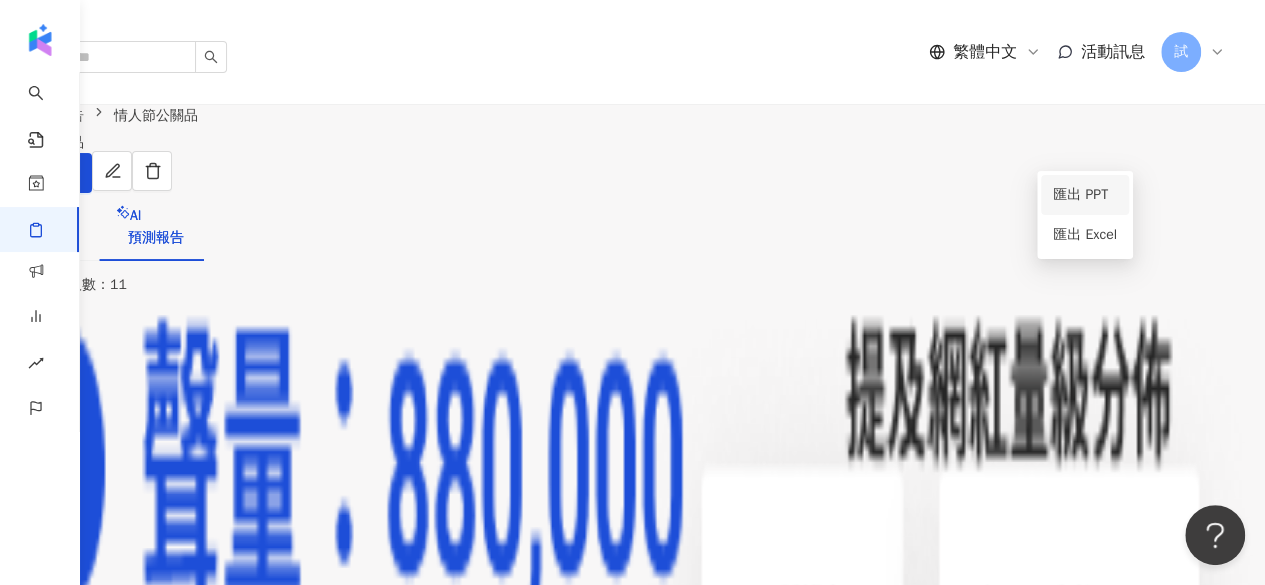 click on "匯出 PPT" at bounding box center (1085, 195) 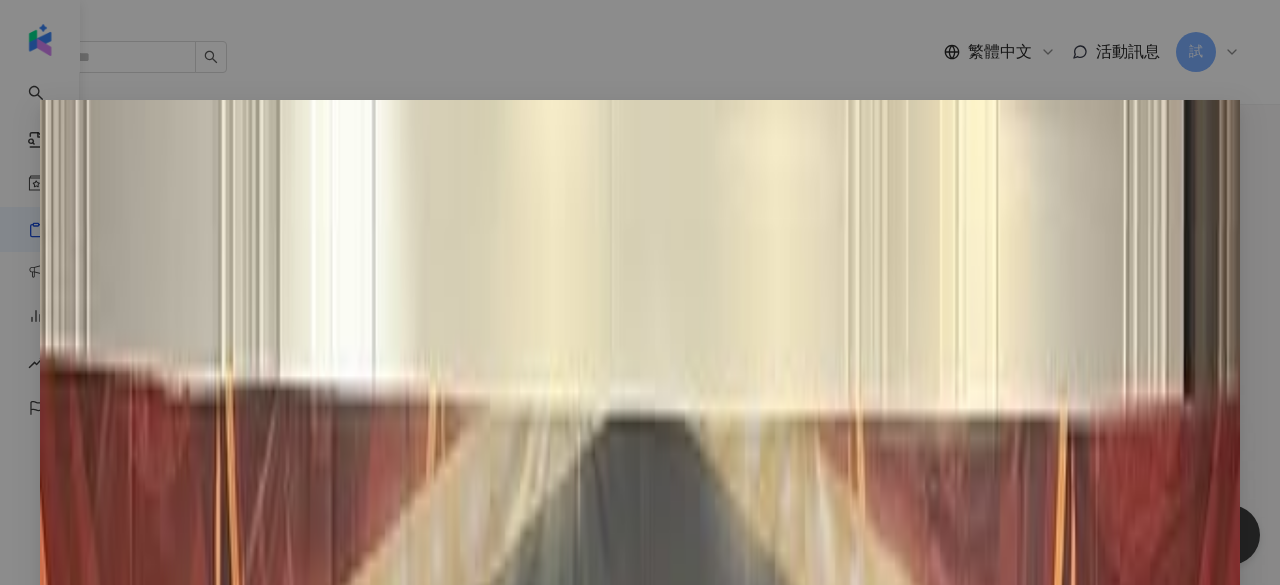 scroll, scrollTop: 186, scrollLeft: 0, axis: vertical 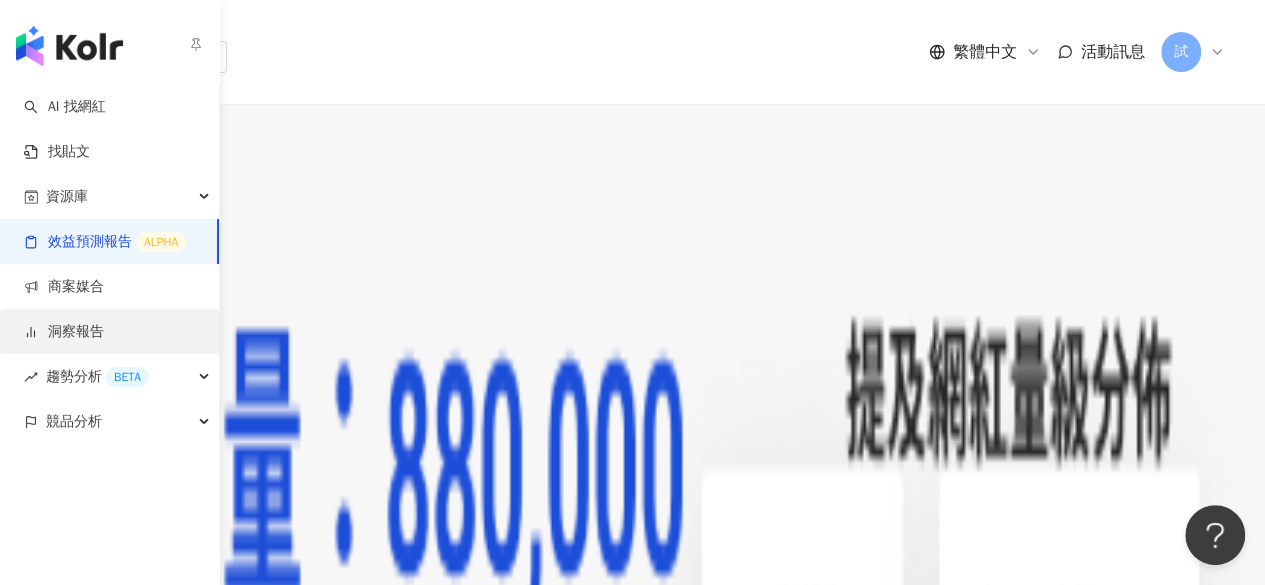 click on "洞察報告" at bounding box center (64, 332) 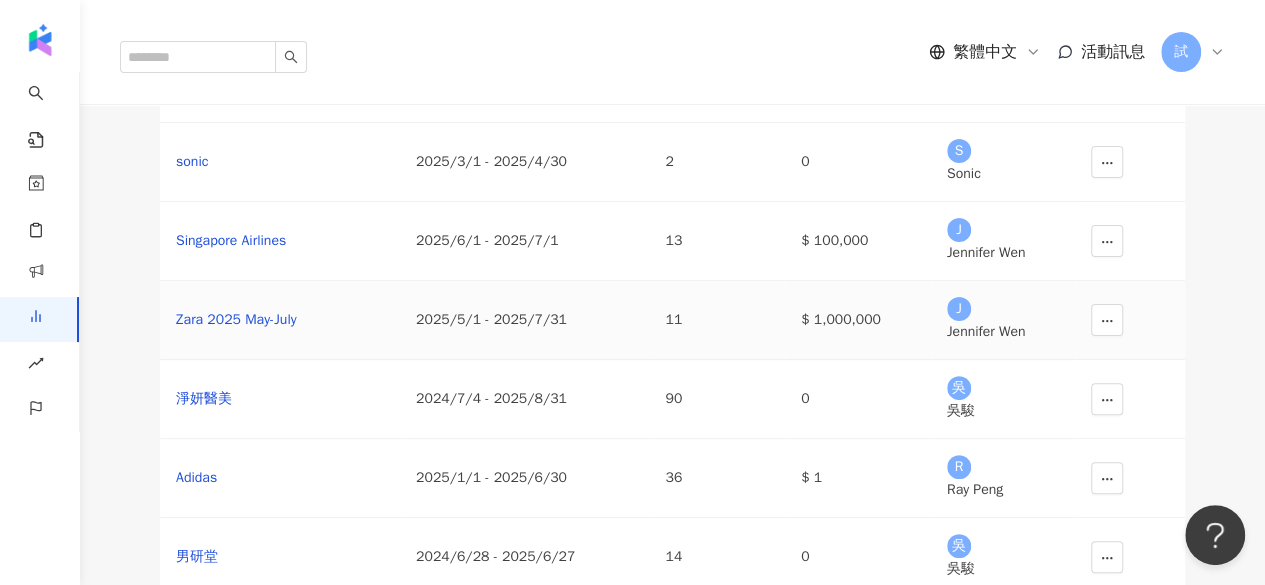 scroll, scrollTop: 121, scrollLeft: 0, axis: vertical 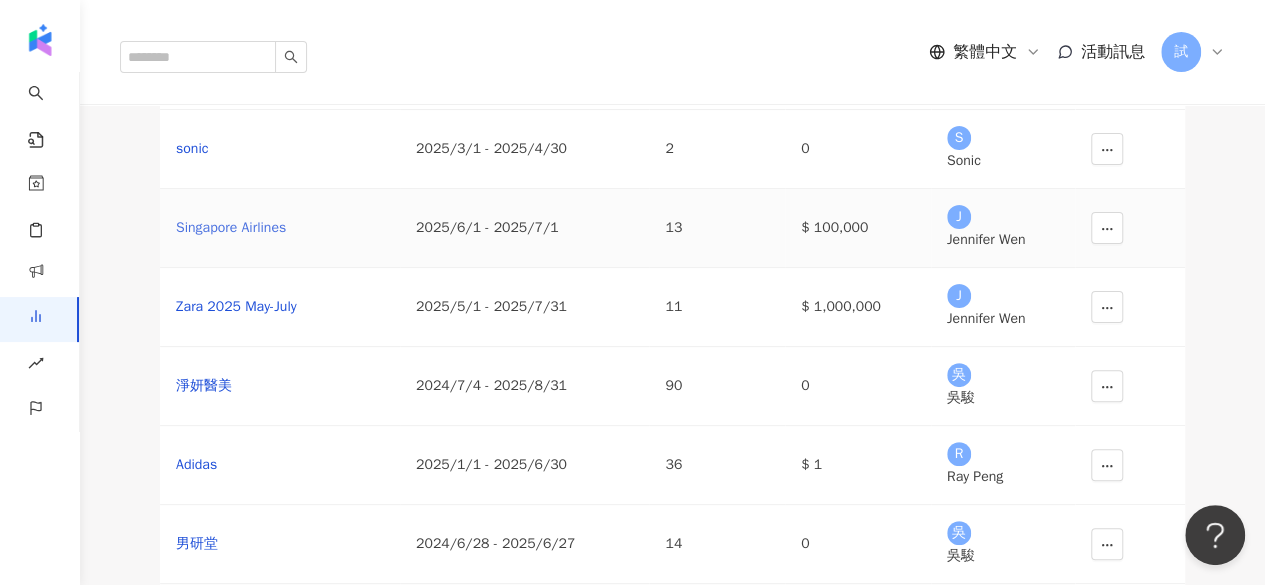 click on "Singapore Airlines" at bounding box center [280, 228] 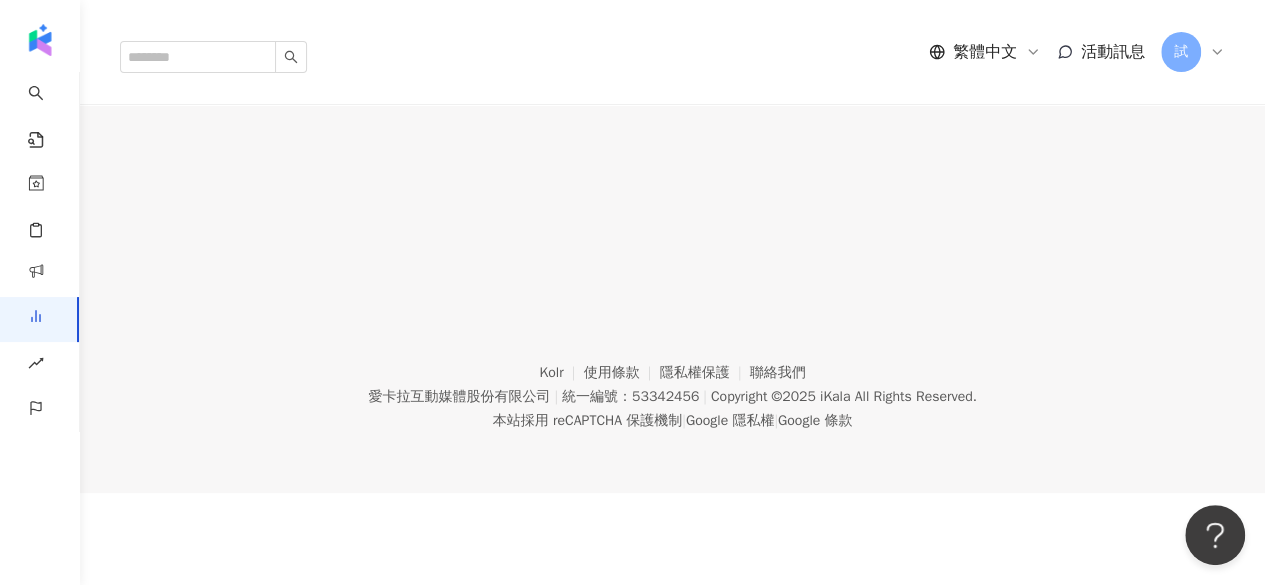 scroll, scrollTop: 0, scrollLeft: 0, axis: both 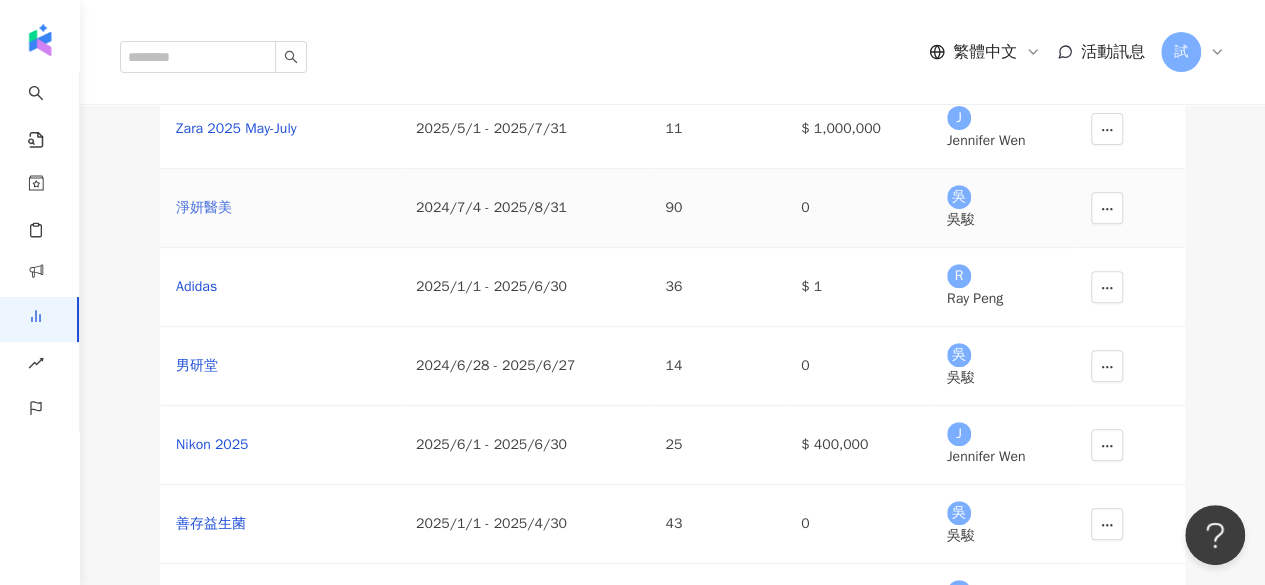 click on "淨妍醫美" at bounding box center (280, 208) 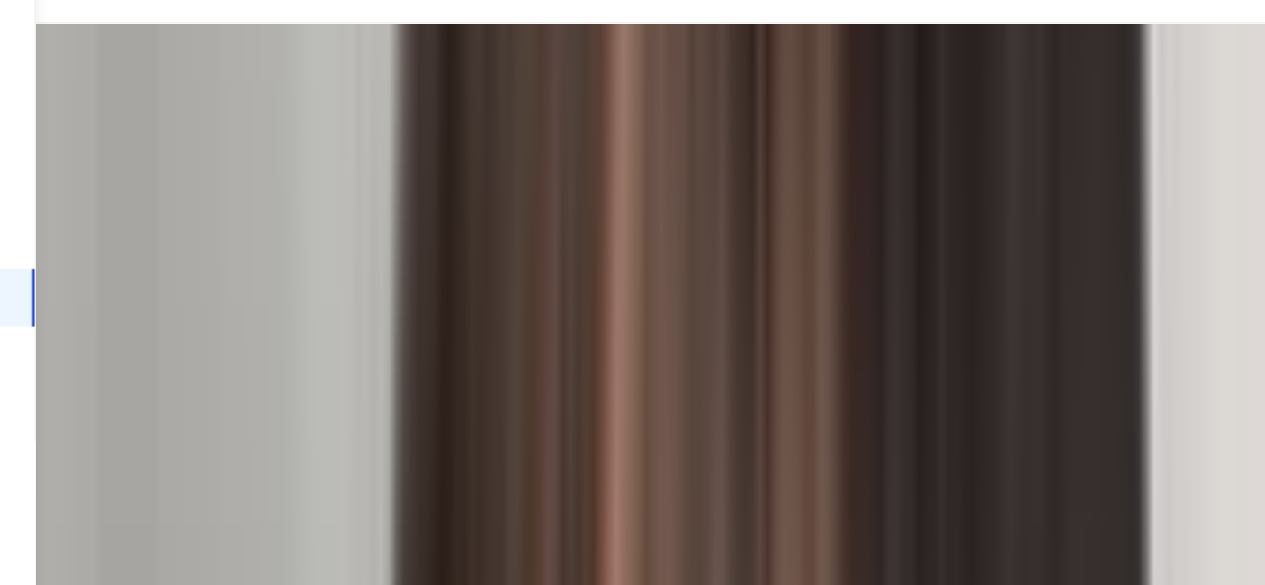 scroll, scrollTop: 4494, scrollLeft: 0, axis: vertical 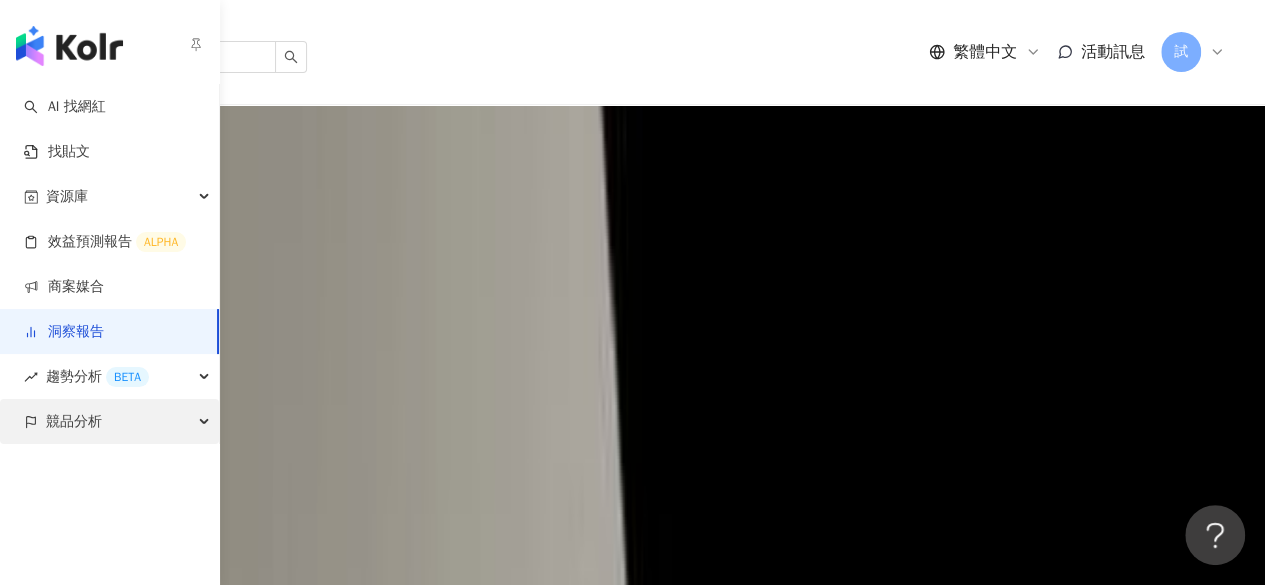 click on "競品分析" at bounding box center (74, 421) 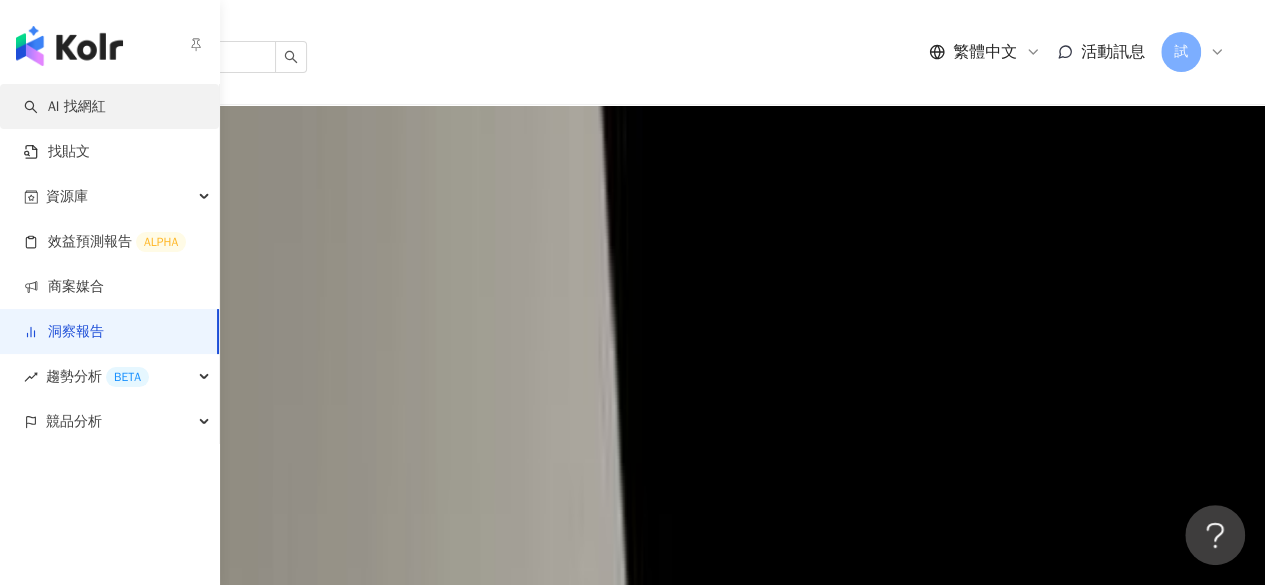 click on "AI 找網紅" at bounding box center (65, 107) 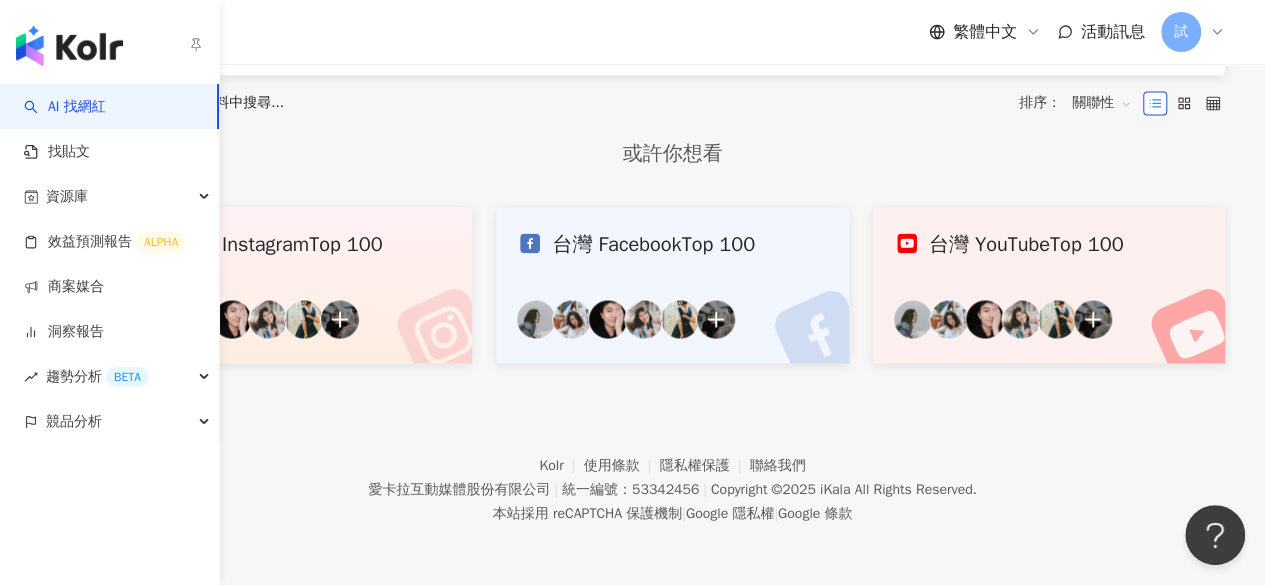 click on "AI 找網紅" at bounding box center (65, 107) 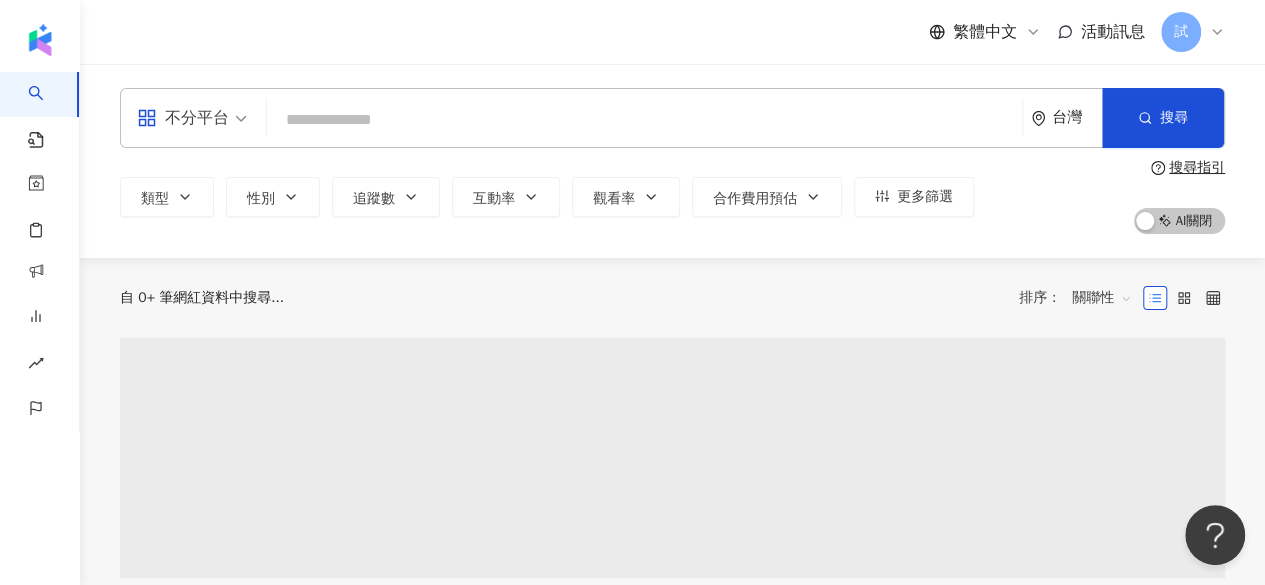 click at bounding box center [644, 120] 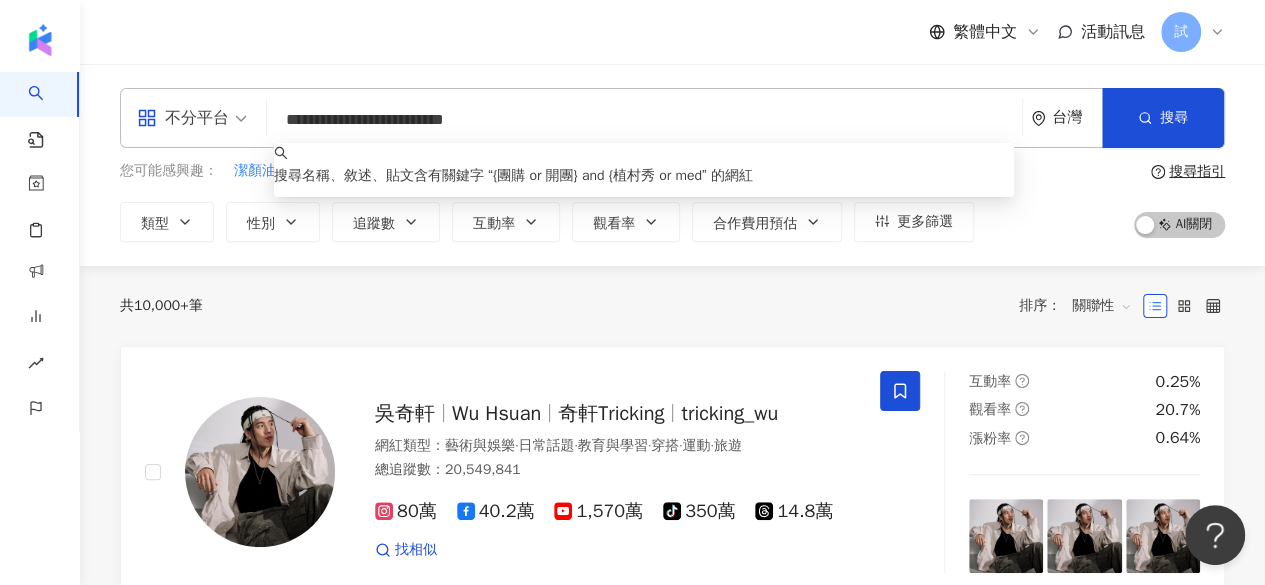 drag, startPoint x: 498, startPoint y: 117, endPoint x: 549, endPoint y: 113, distance: 51.156624 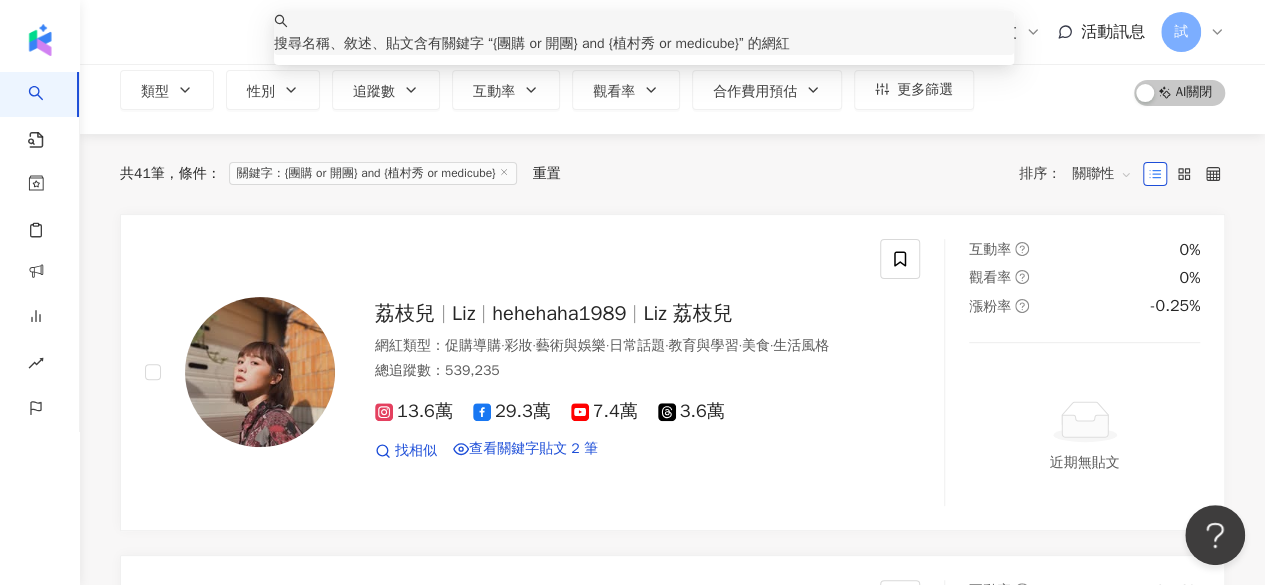scroll, scrollTop: 0, scrollLeft: 0, axis: both 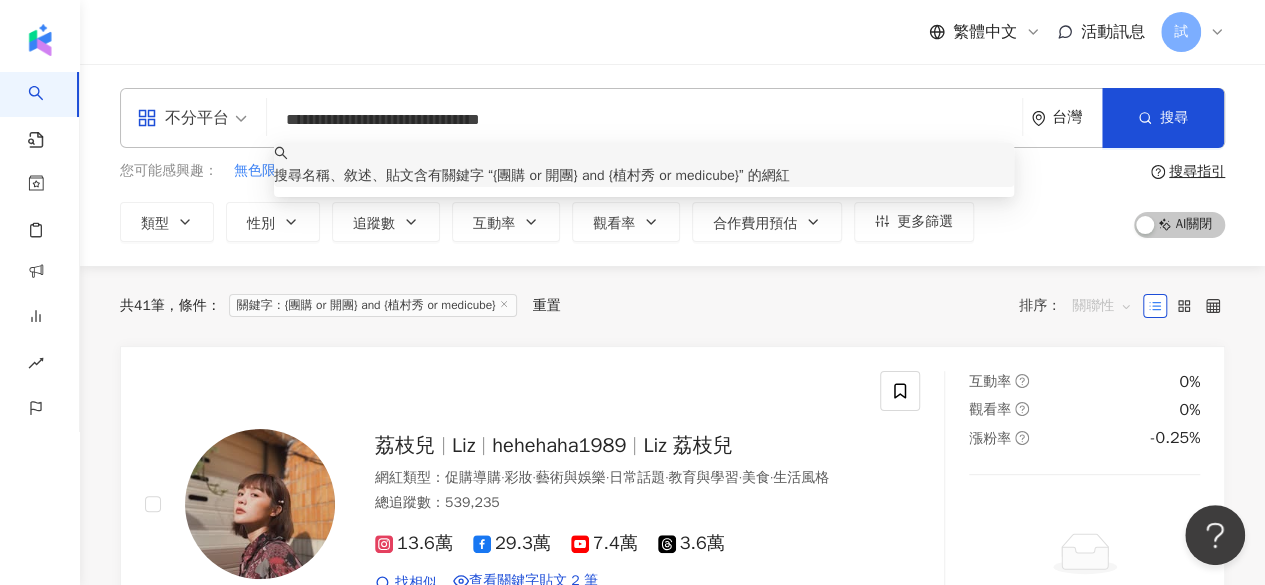 click on "關聯性" at bounding box center [1102, 306] 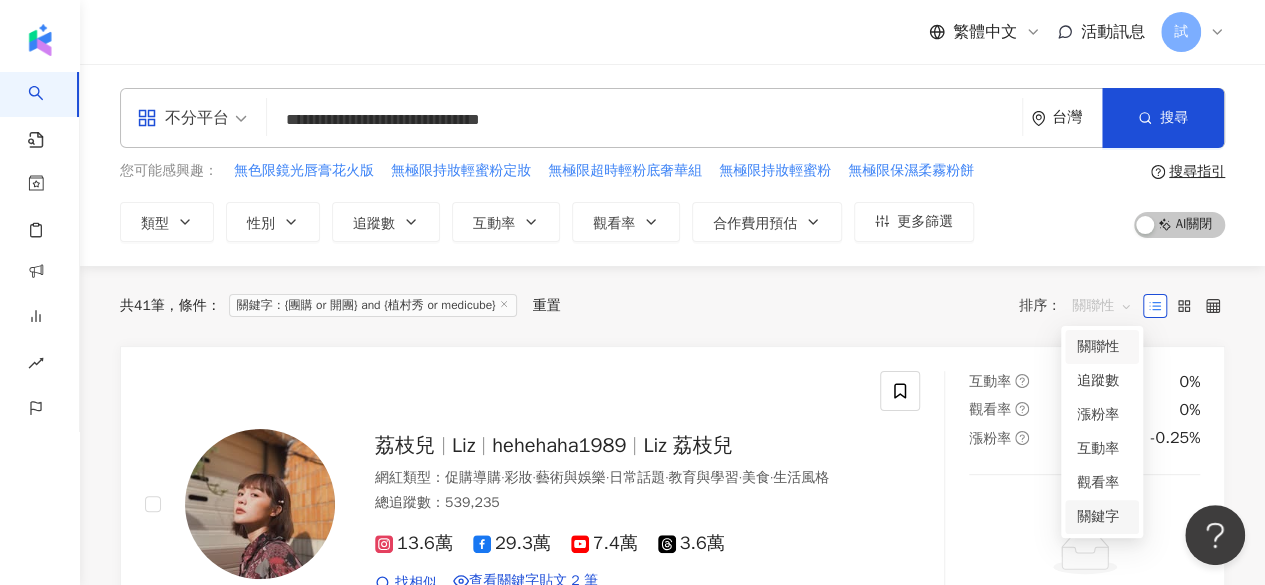 click on "關鍵字" at bounding box center [1102, 517] 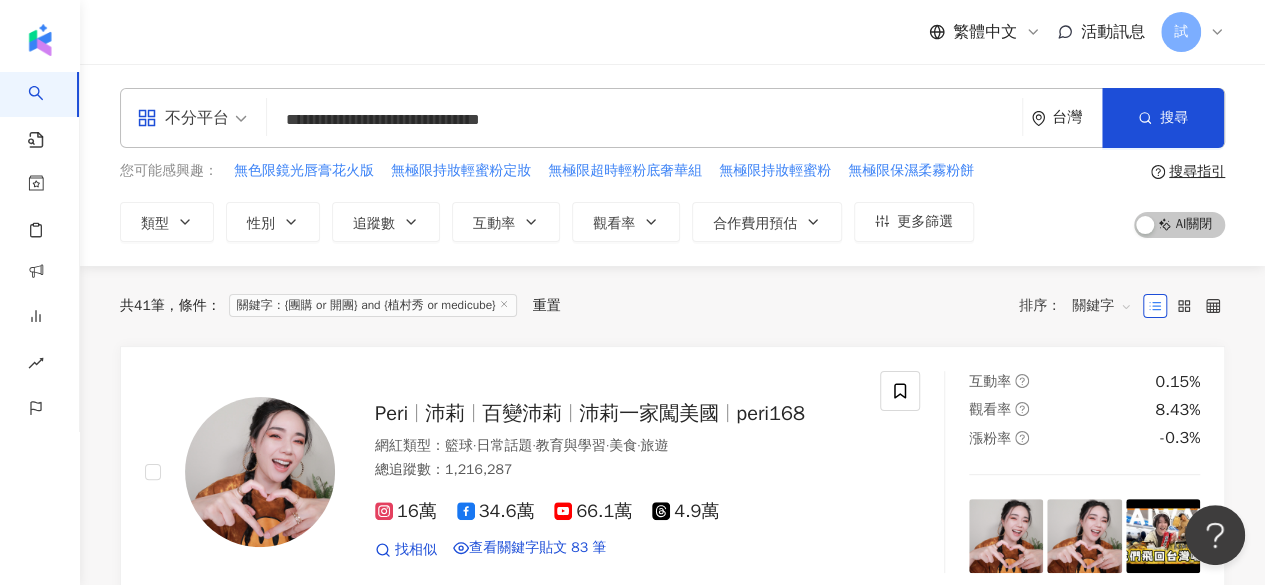 click on "關鍵字" at bounding box center (1102, 306) 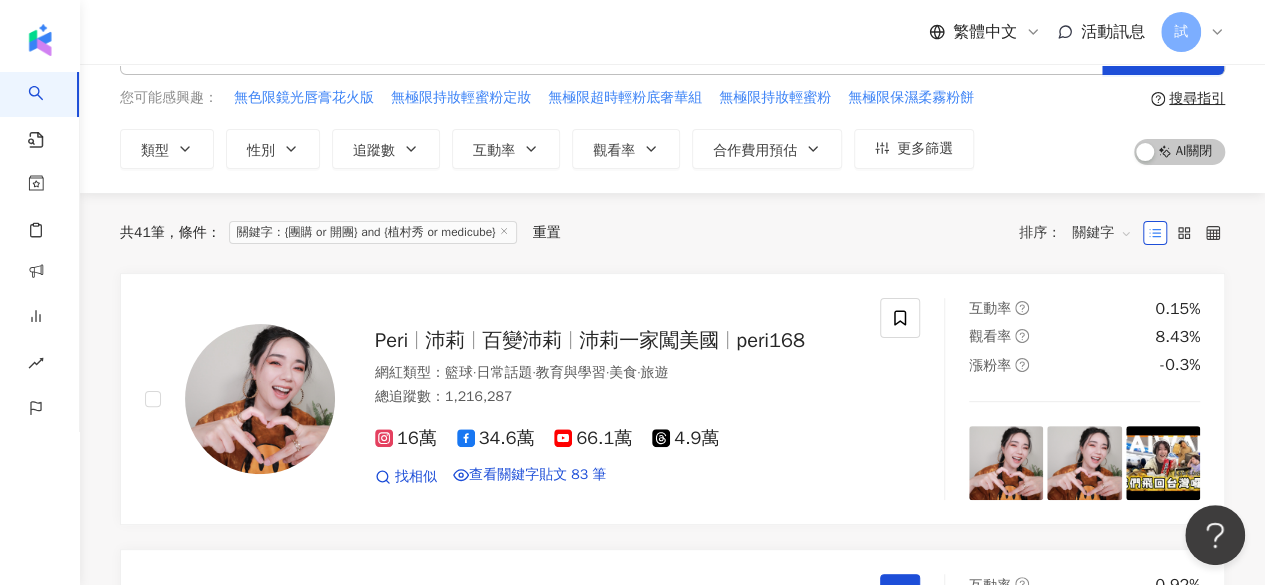 scroll, scrollTop: 0, scrollLeft: 0, axis: both 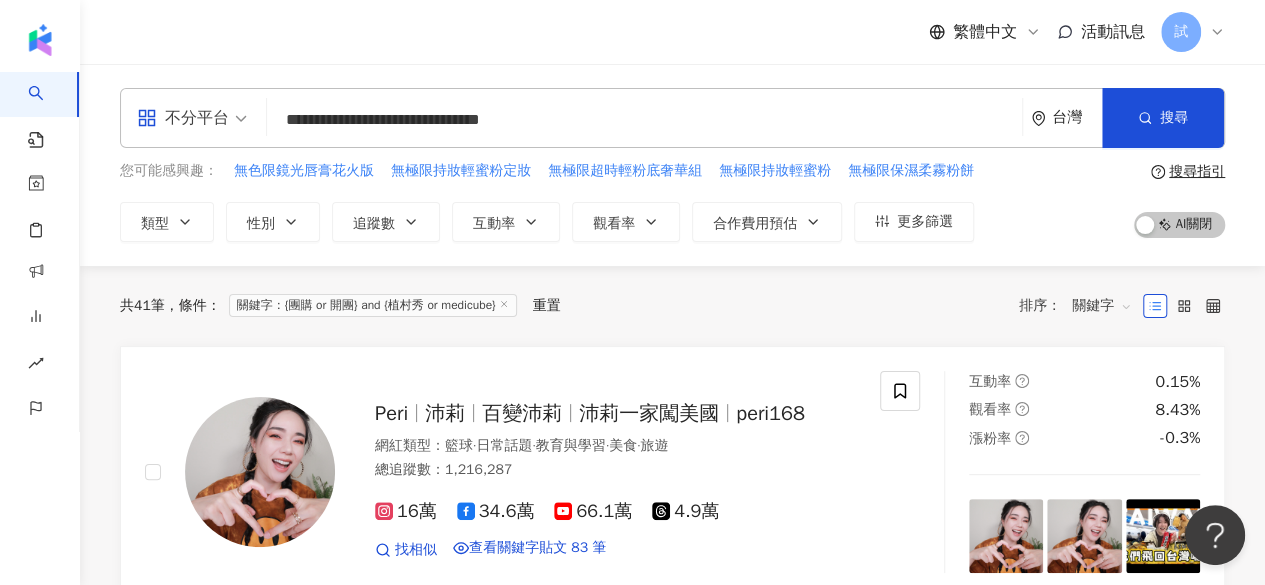 click on "不分平台" at bounding box center (183, 118) 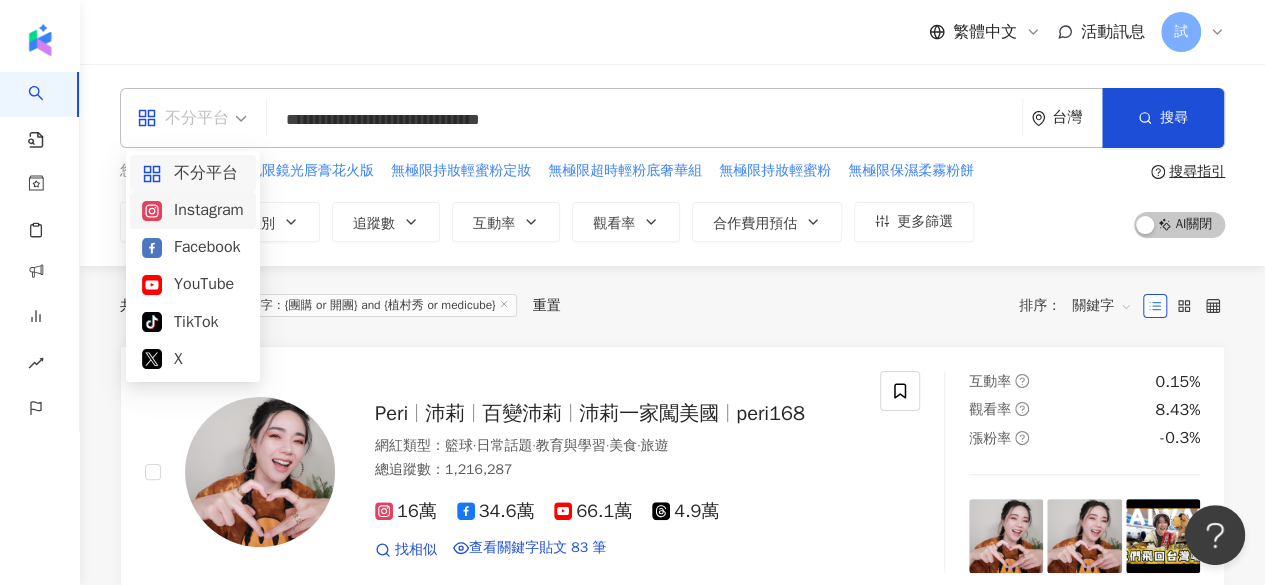 click on "Instagram" at bounding box center [193, 210] 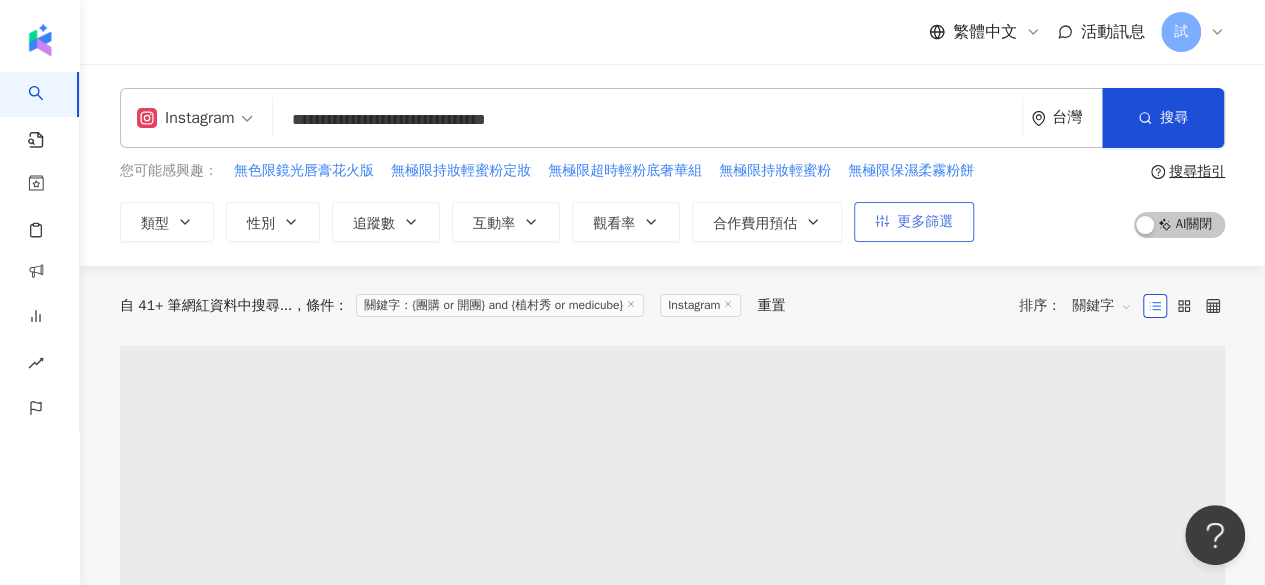 click on "更多篩選" at bounding box center [925, 222] 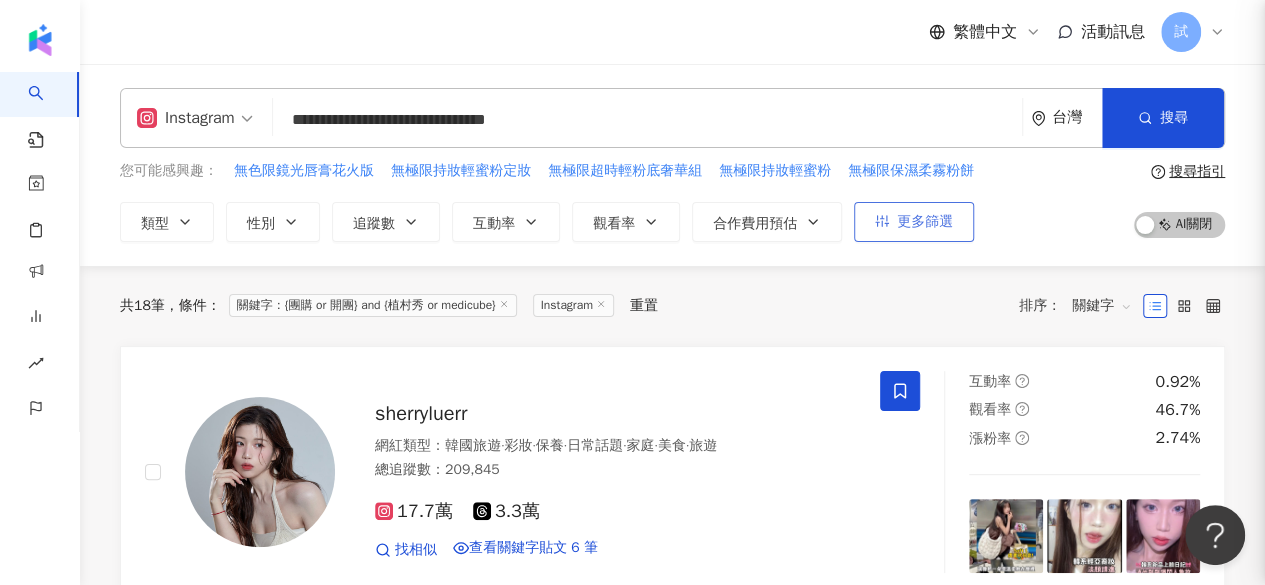 click at bounding box center (632, 292) 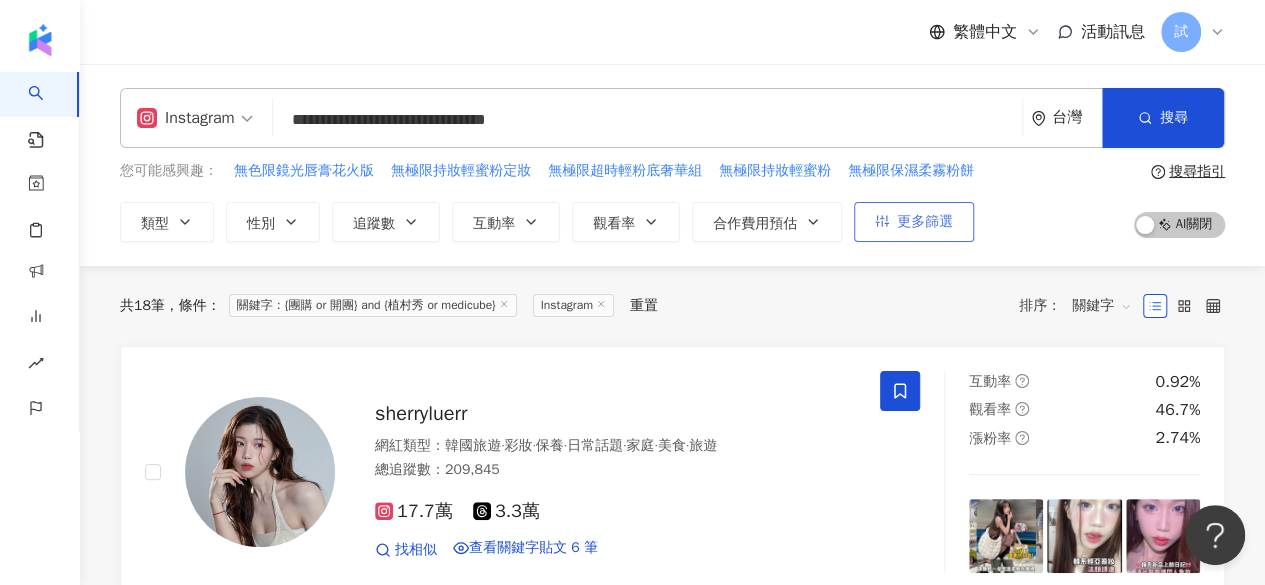 click on "更多篩選" at bounding box center [925, 222] 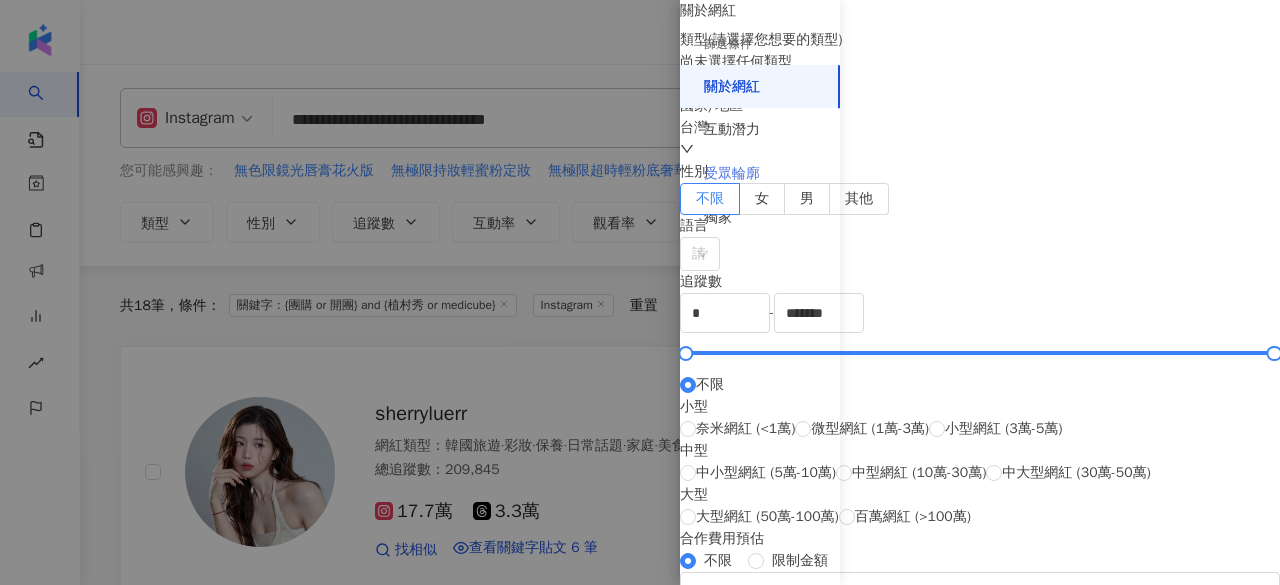 click on "受眾輪廓" at bounding box center (760, 174) 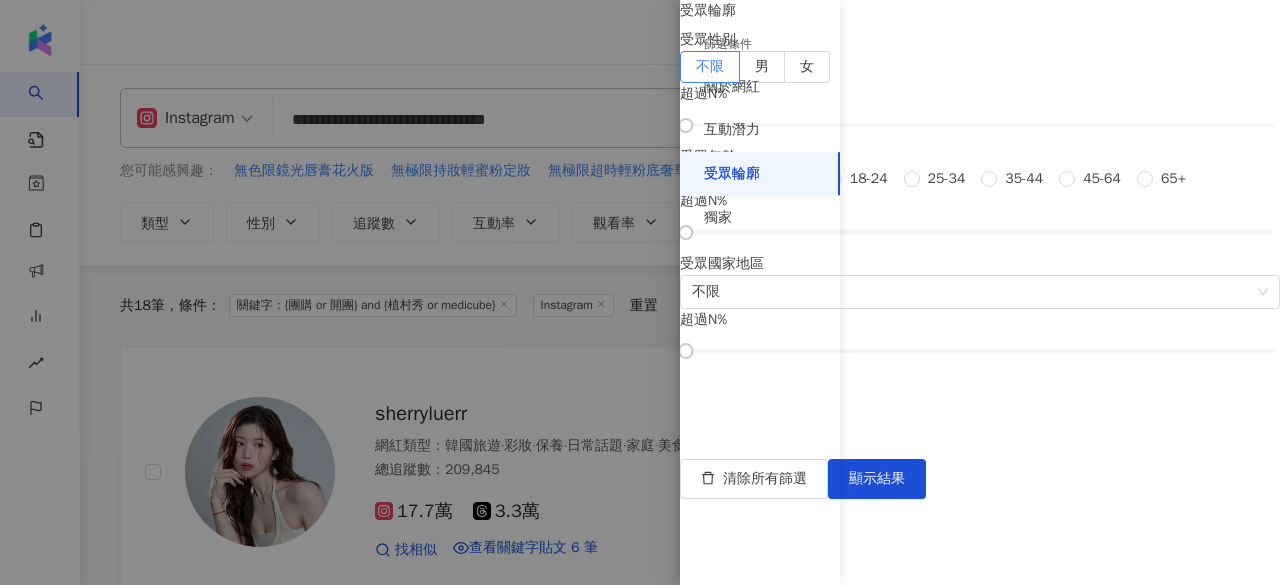 click on "受眾性別 不限 男 女   超過  N %" at bounding box center [980, 80] 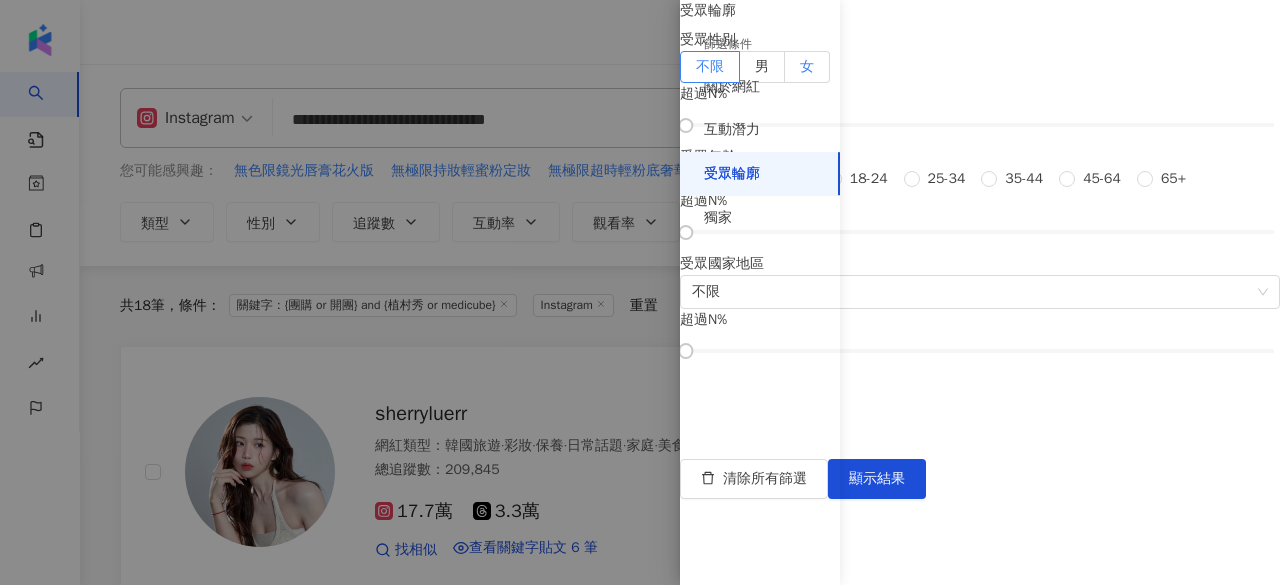 click on "女" at bounding box center (807, 67) 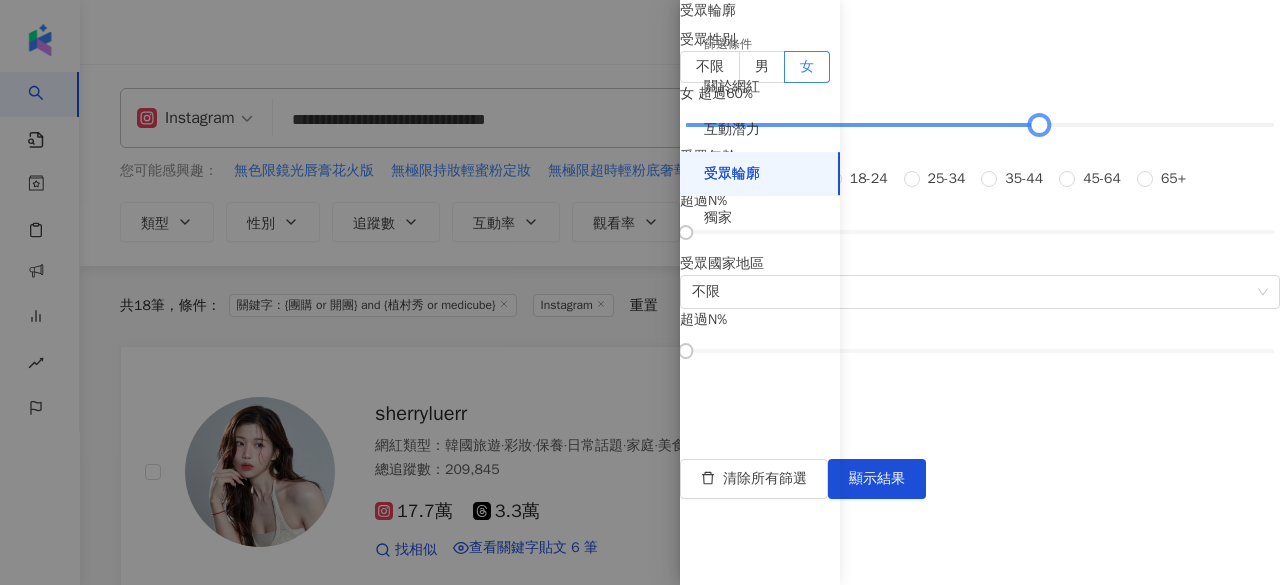 click at bounding box center (980, 125) 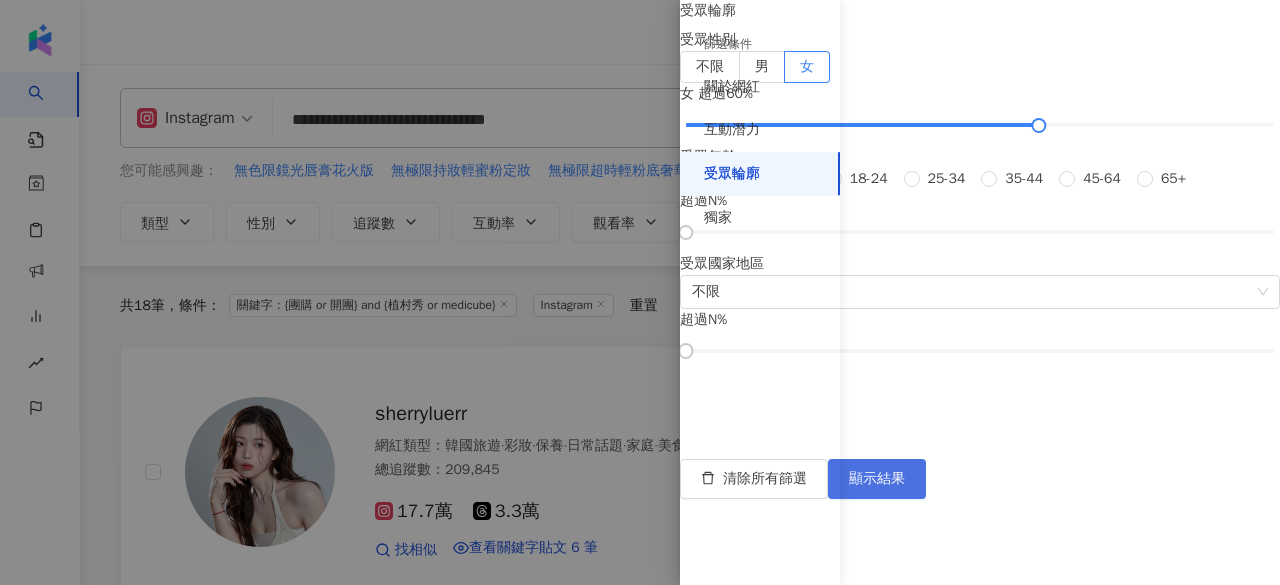 click on "顯示結果" at bounding box center [877, 479] 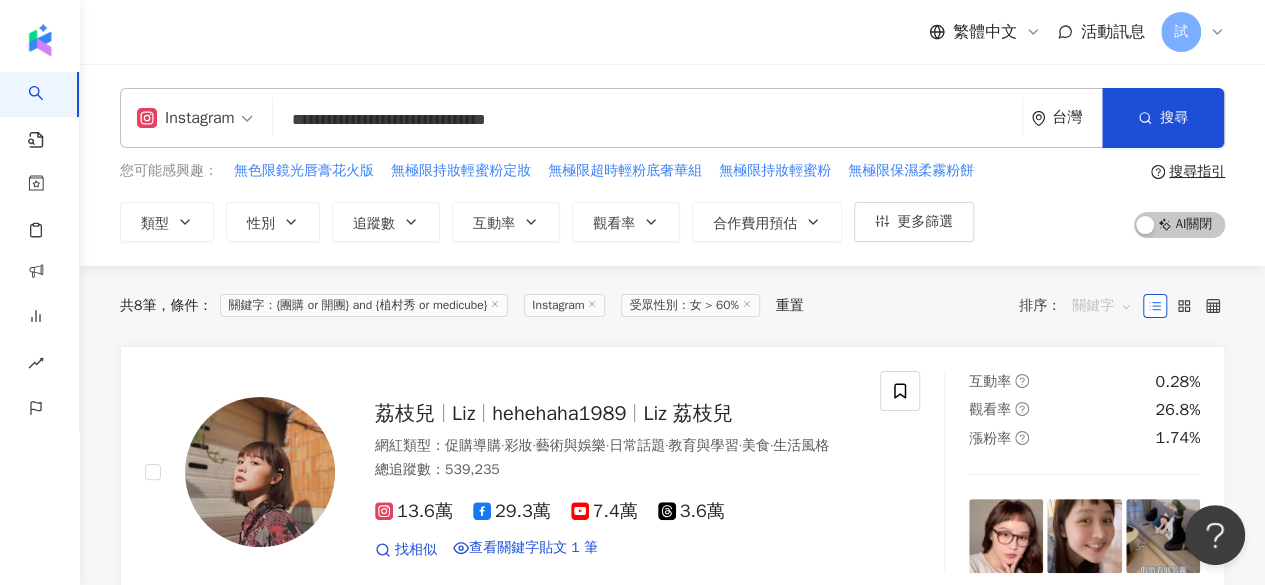 click on "關鍵字" at bounding box center (1102, 306) 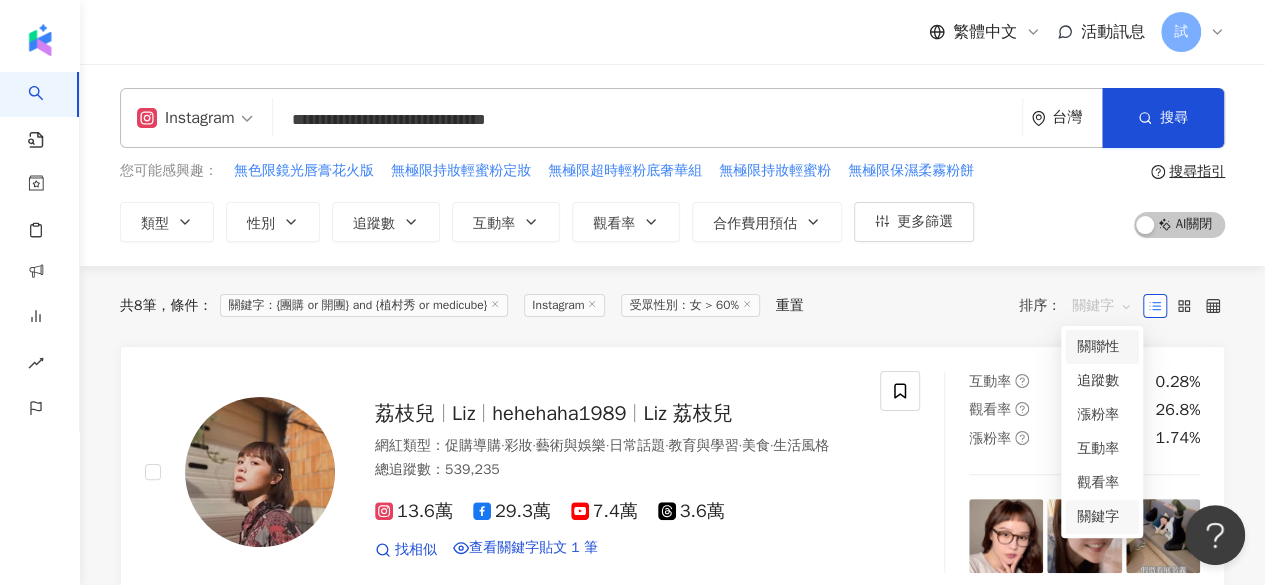 click on "共  8  筆 條件 ： 關鍵字：{團購 or 開團} and {植村秀 or medicube} Instagram 受眾性別：女 > 60% 重置 排序： 關鍵字" at bounding box center [672, 306] 